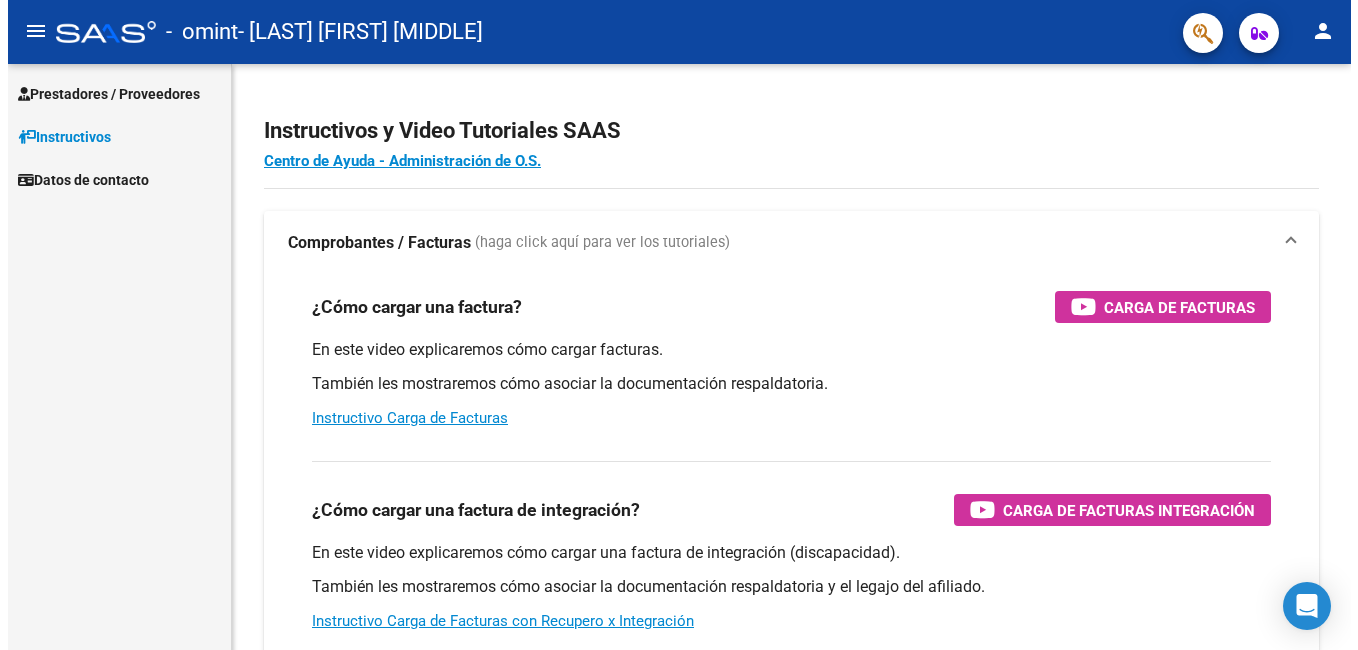 scroll, scrollTop: 0, scrollLeft: 0, axis: both 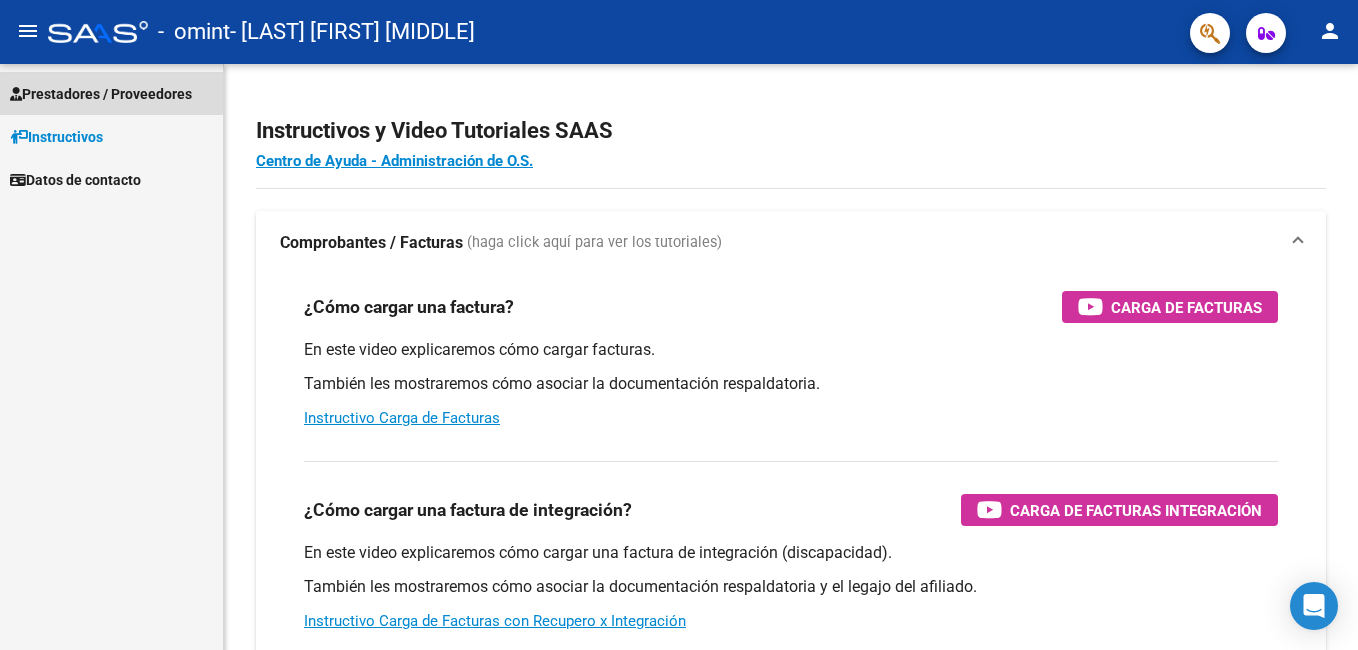 click on "Prestadores / Proveedores" at bounding box center [101, 94] 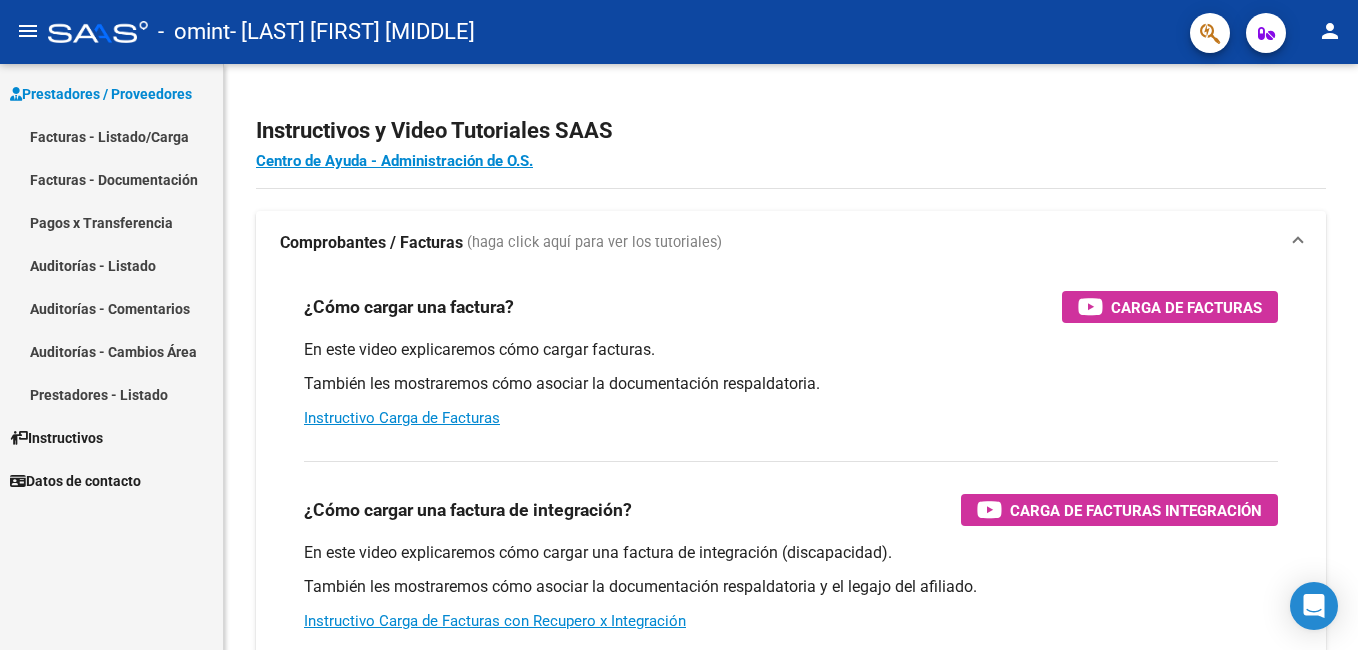 click on "Facturas - Listado/Carga" at bounding box center [111, 136] 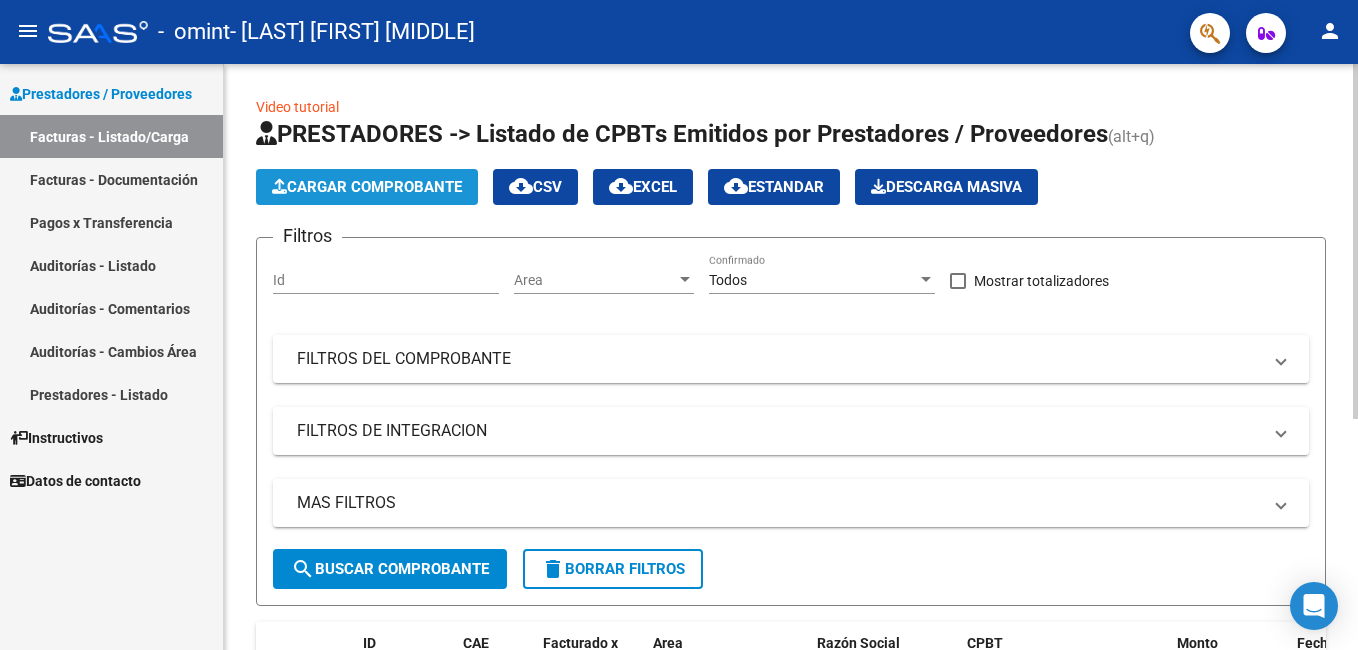 click on "Cargar Comprobante" 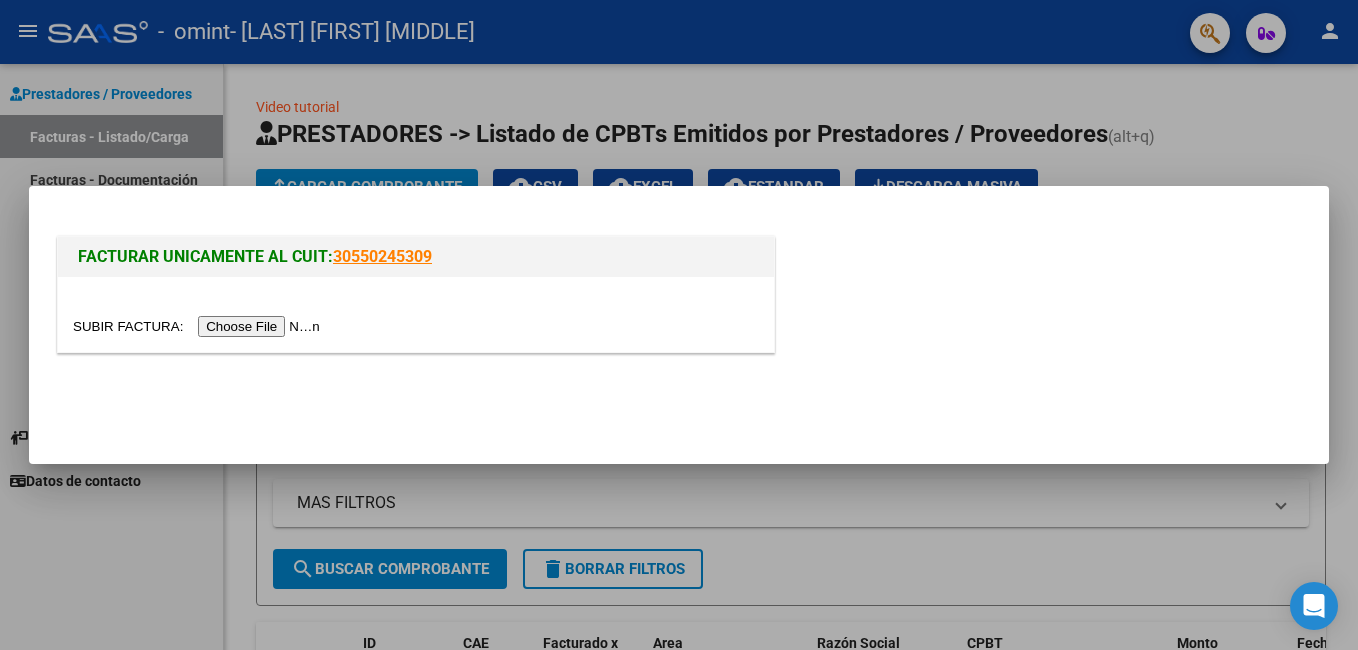 click at bounding box center [199, 326] 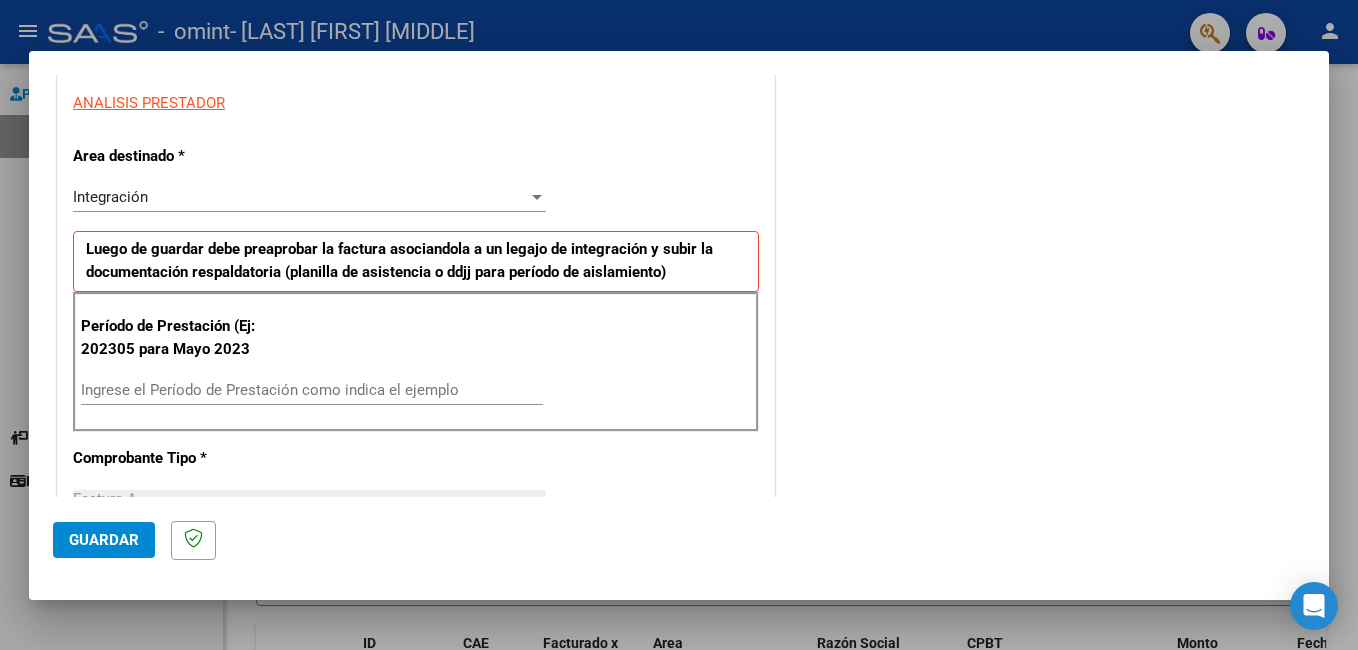 scroll, scrollTop: 400, scrollLeft: 0, axis: vertical 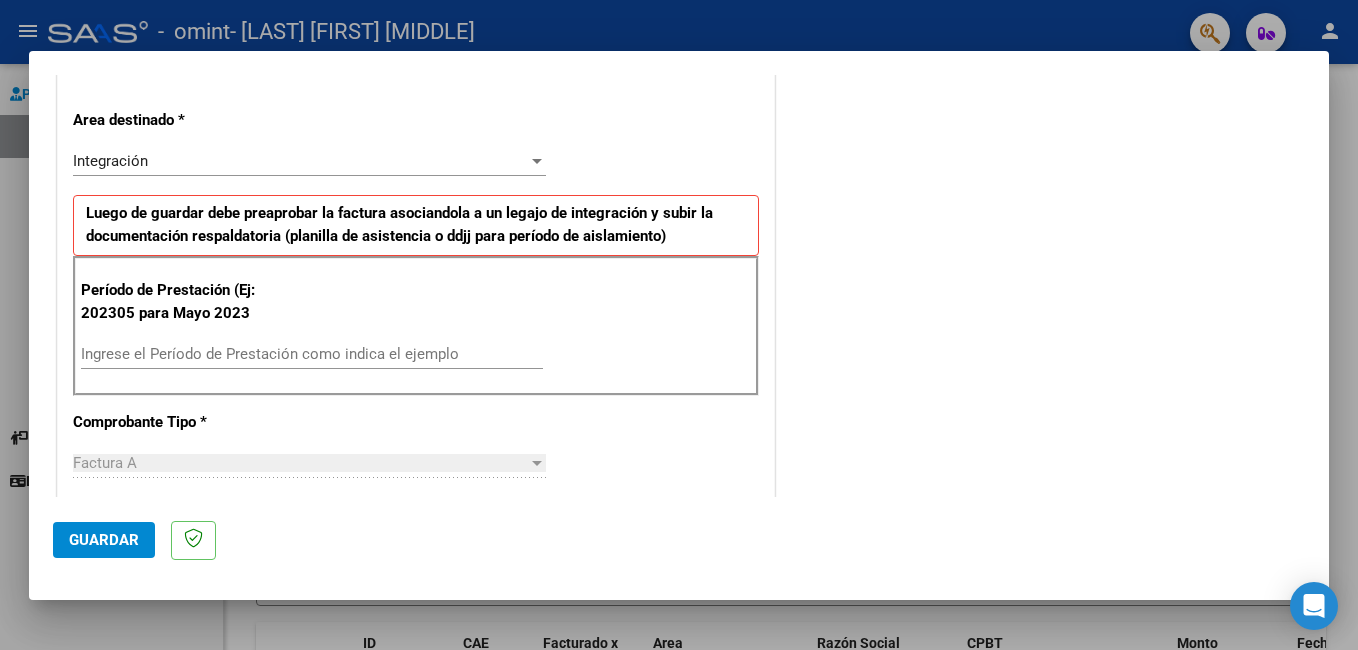 click on "Ingrese el Período de Prestación como indica el ejemplo" at bounding box center (312, 354) 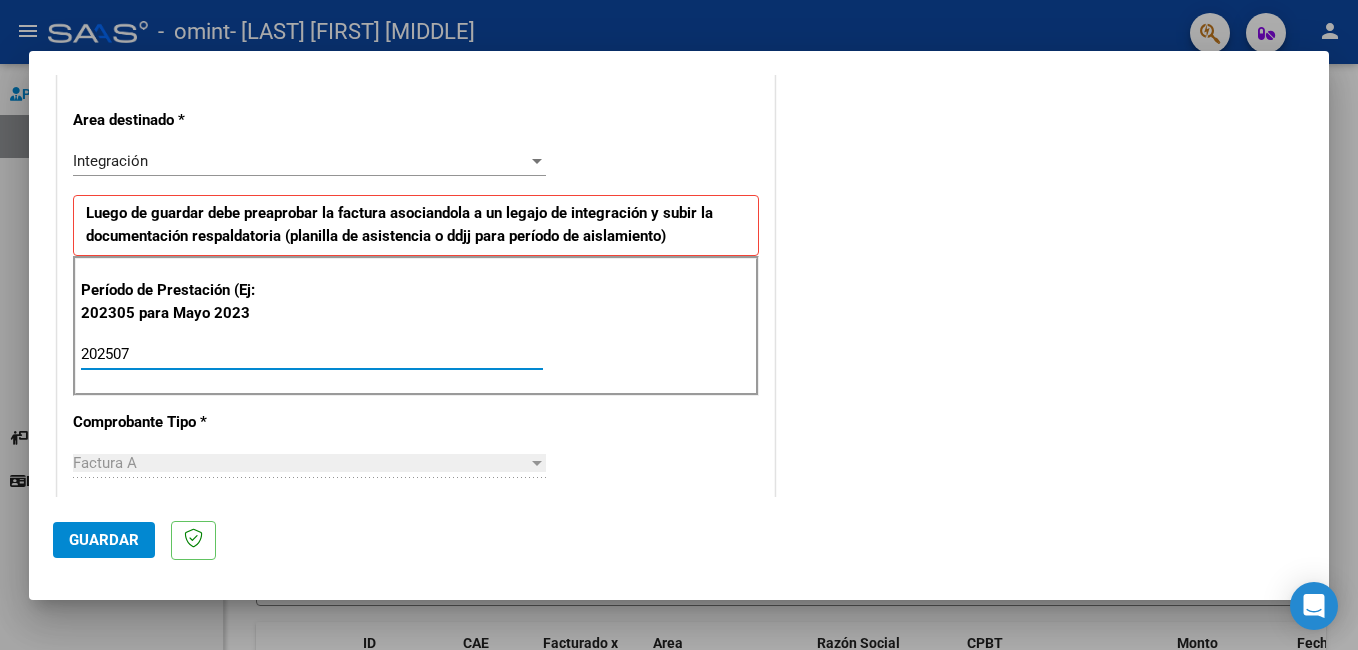 type on "202507" 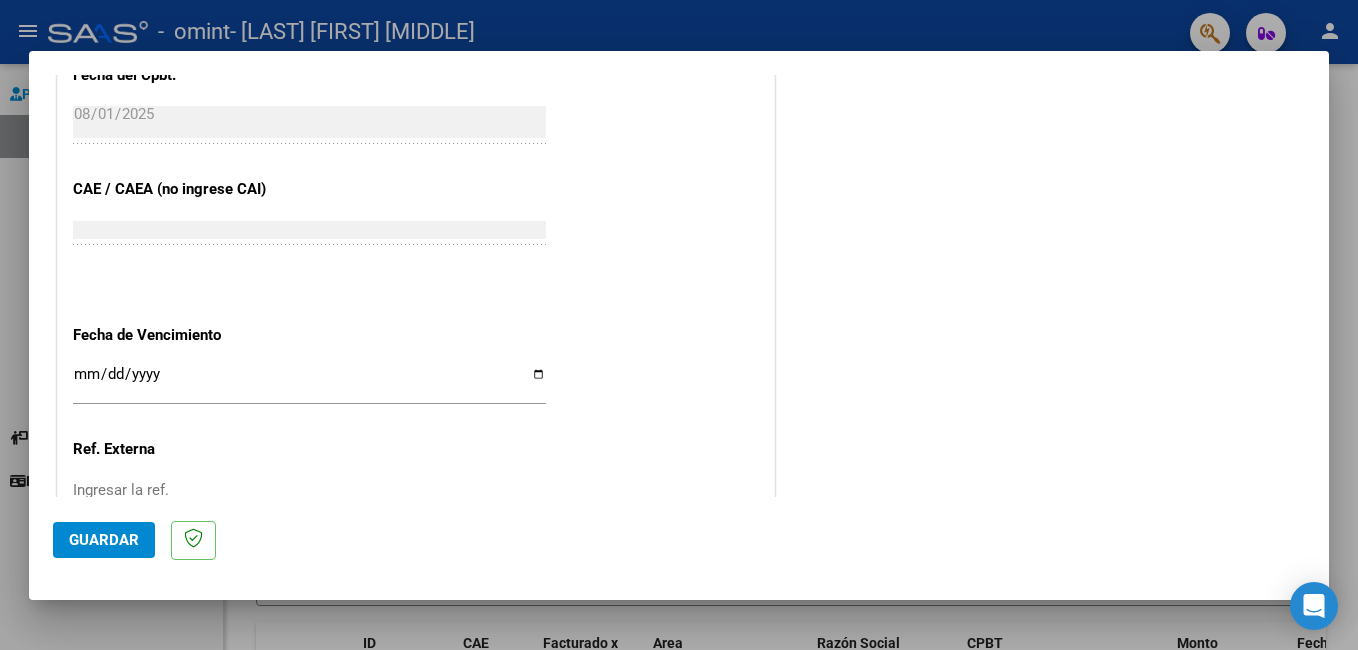 scroll, scrollTop: 1200, scrollLeft: 0, axis: vertical 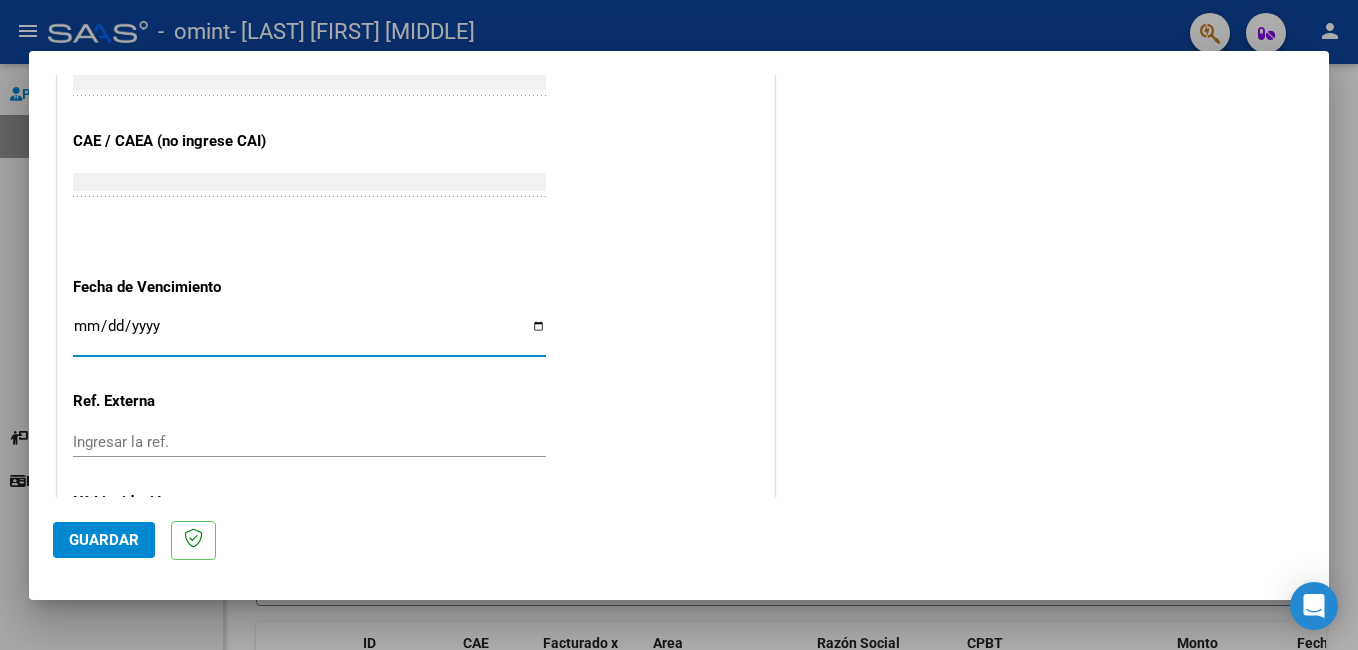 click on "Ingresar la fecha" at bounding box center [309, 334] 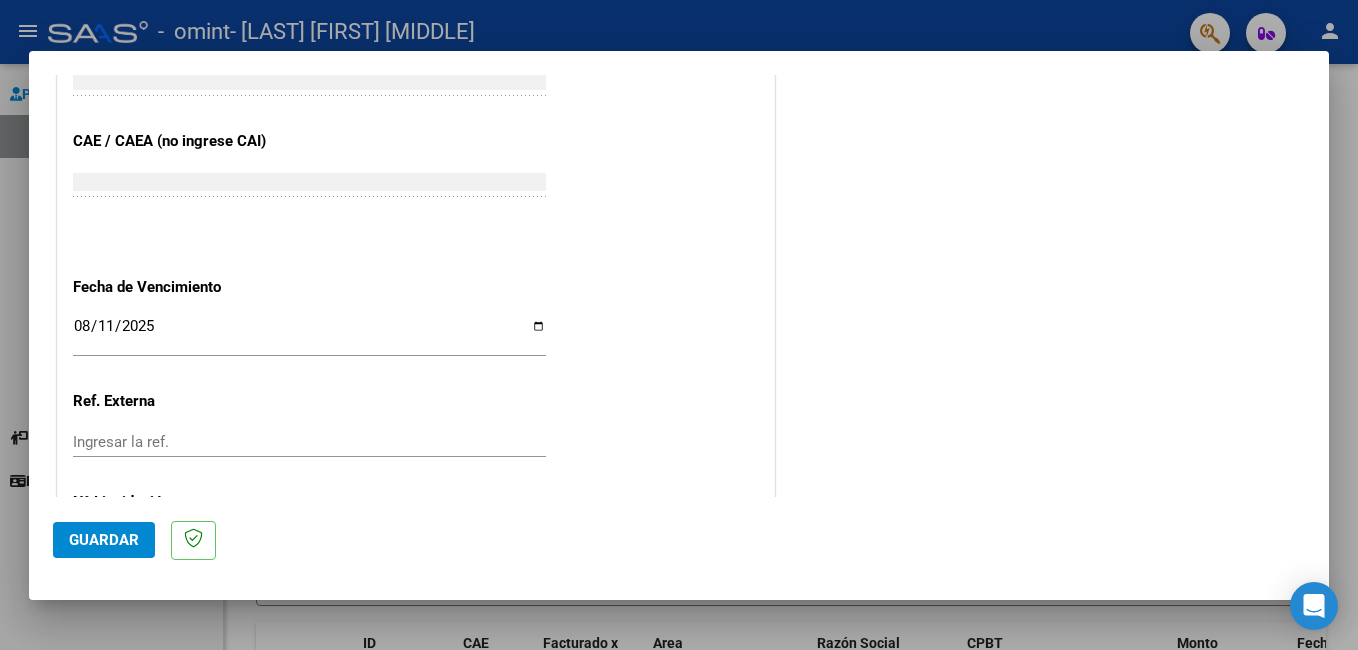 click on "CUIT  *   [CUIT] Ingresar CUIT  ANALISIS PRESTADOR  Area destinado * Integración Seleccionar Area Luego de guardar debe preaprobar la factura asociandola a un legajo de integración y subir la documentación respaldatoria (planilla de asistencia o ddjj para período de aislamiento)  Período de Prestación (Ej: 202305 para Mayo 2023    [DATE] Ingrese el Período de Prestación como indica el ejemplo   Comprobante Tipo * Factura A Seleccionar Tipo Punto de Venta  *   [NUMBER] Ingresar el Nro.  Número  *   [NUMBER] Ingresar el Nro.  Monto  *   $ [AMOUNT] Ingresar el monto  Fecha del Cpbt.  *   [DATE] Ingresar la fecha  CAE / CAEA (no ingrese CAI)    [CAE] Ingresar el CAE o CAEA (no ingrese CAI)  Fecha de Vencimiento    [DATE] Ingresar la fecha  Ref. Externa    Ingresar la ref.  N° Liquidación    Ingresar el N° Liquidación" at bounding box center (416, -142) 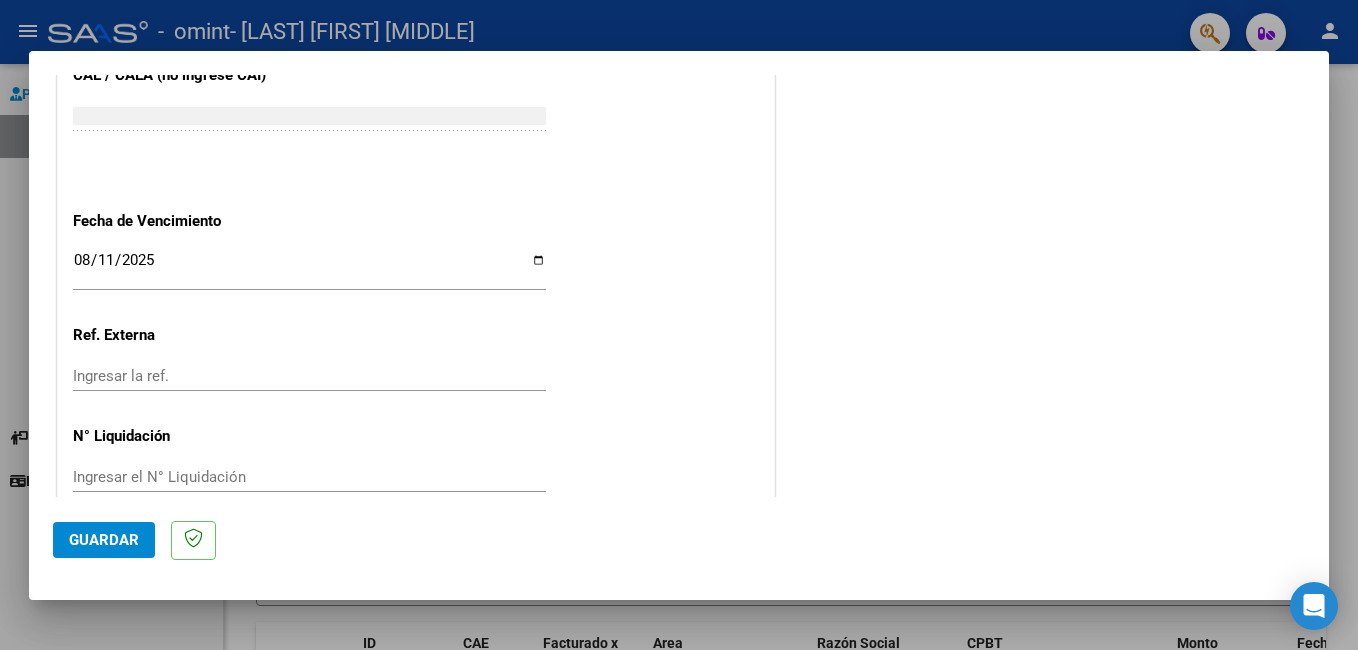 scroll, scrollTop: 1300, scrollLeft: 0, axis: vertical 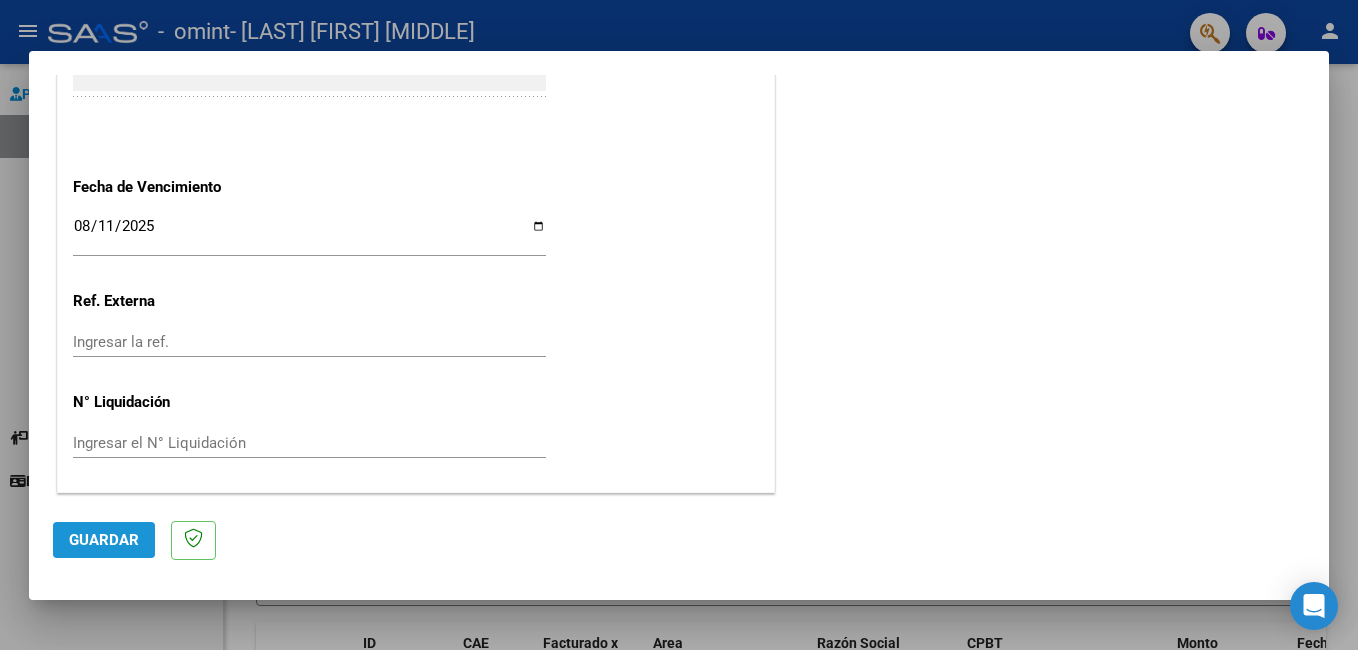 click on "Guardar" 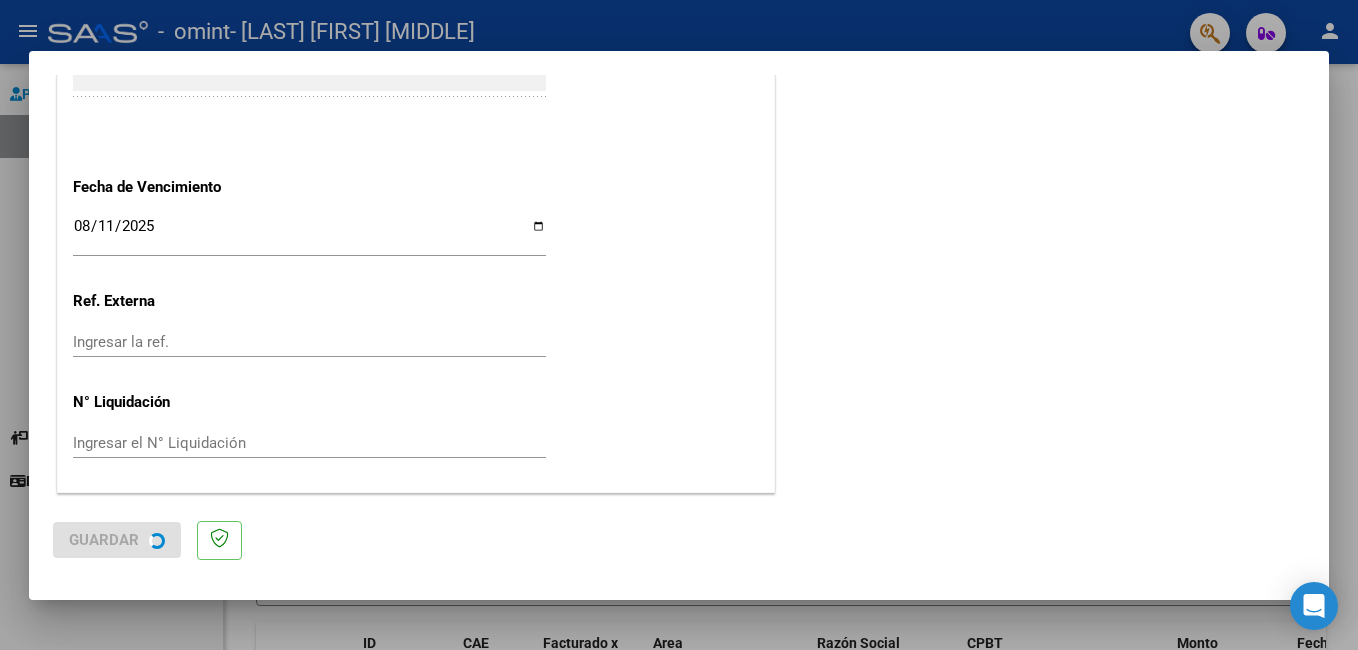 scroll, scrollTop: 0, scrollLeft: 0, axis: both 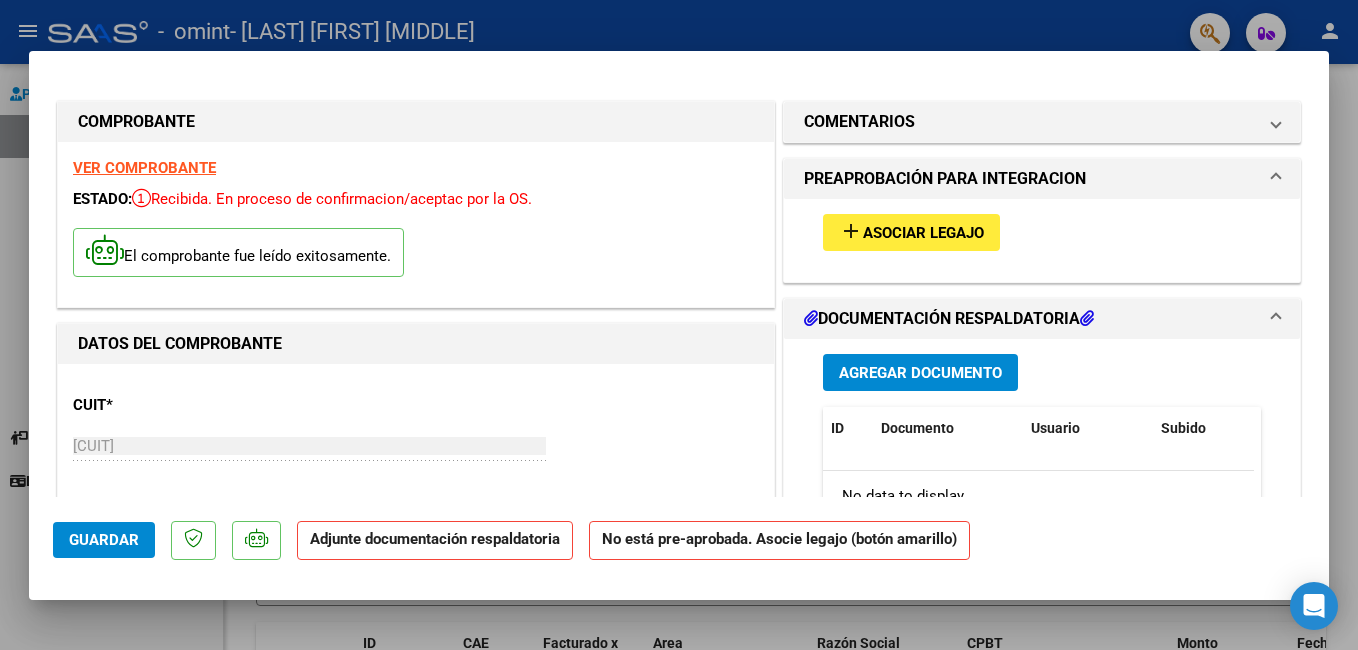 click on "Asociar Legajo" at bounding box center (923, 233) 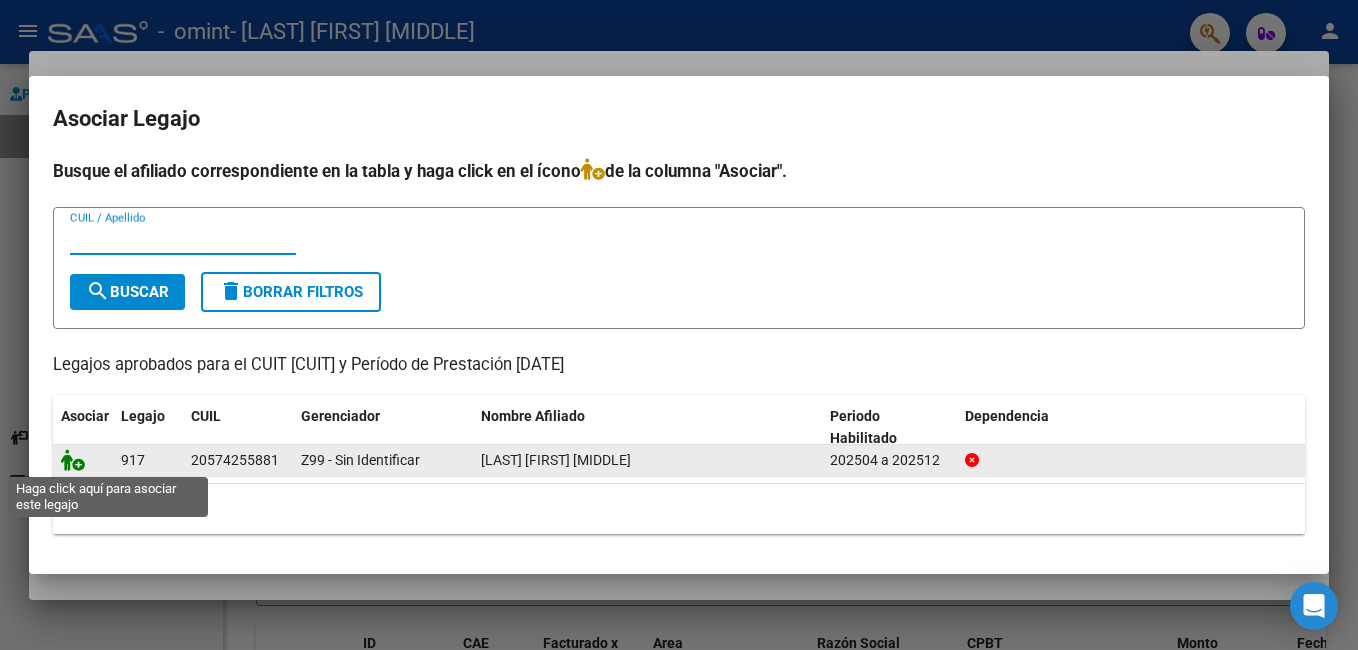 click 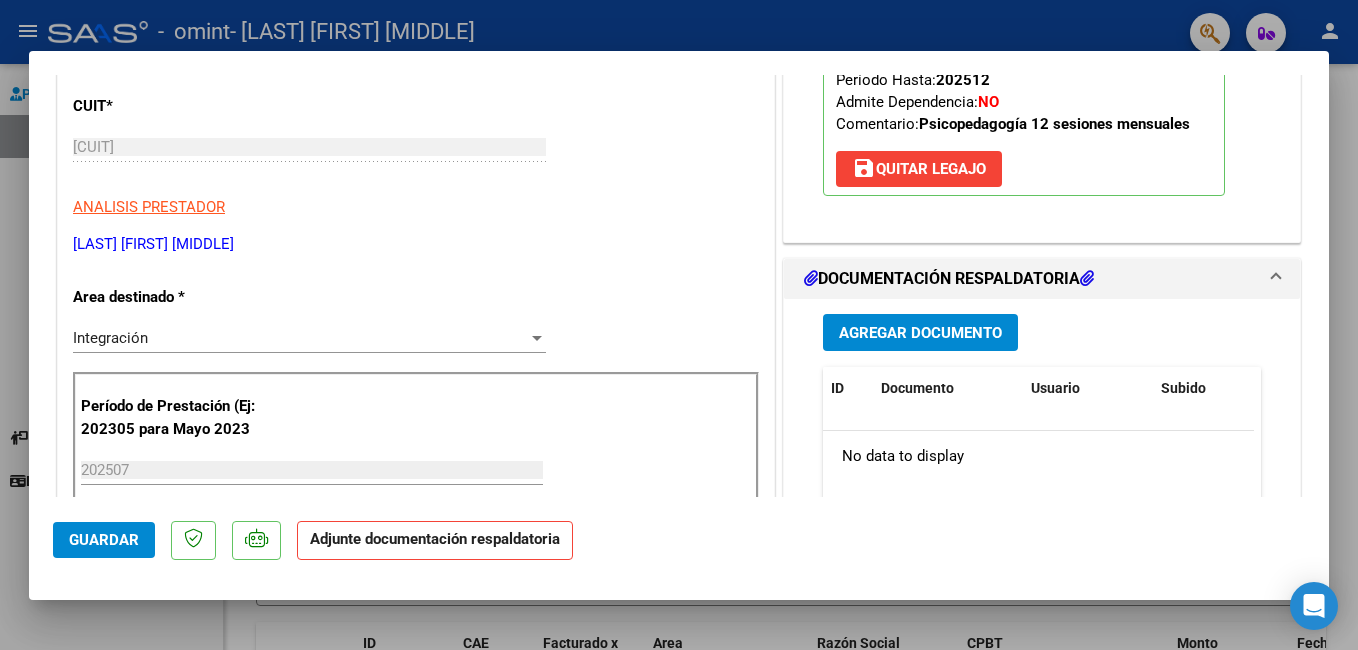 scroll, scrollTop: 300, scrollLeft: 0, axis: vertical 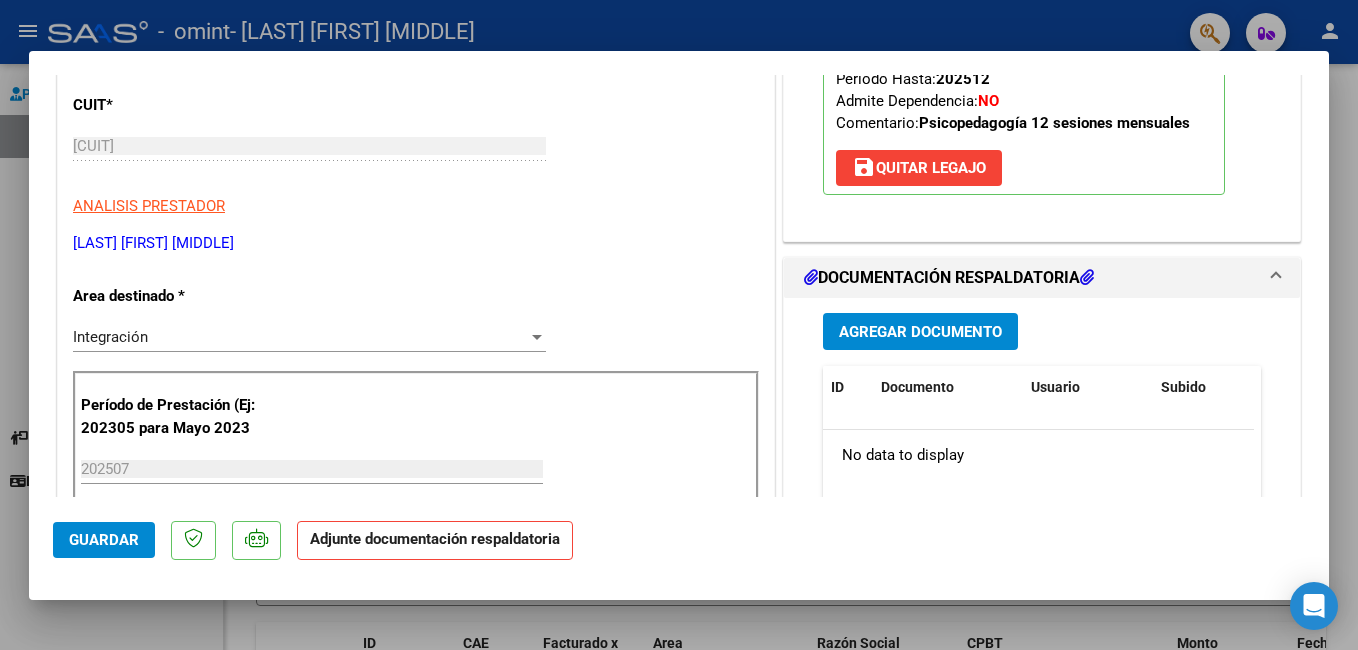 click on "Agregar Documento" at bounding box center (920, 332) 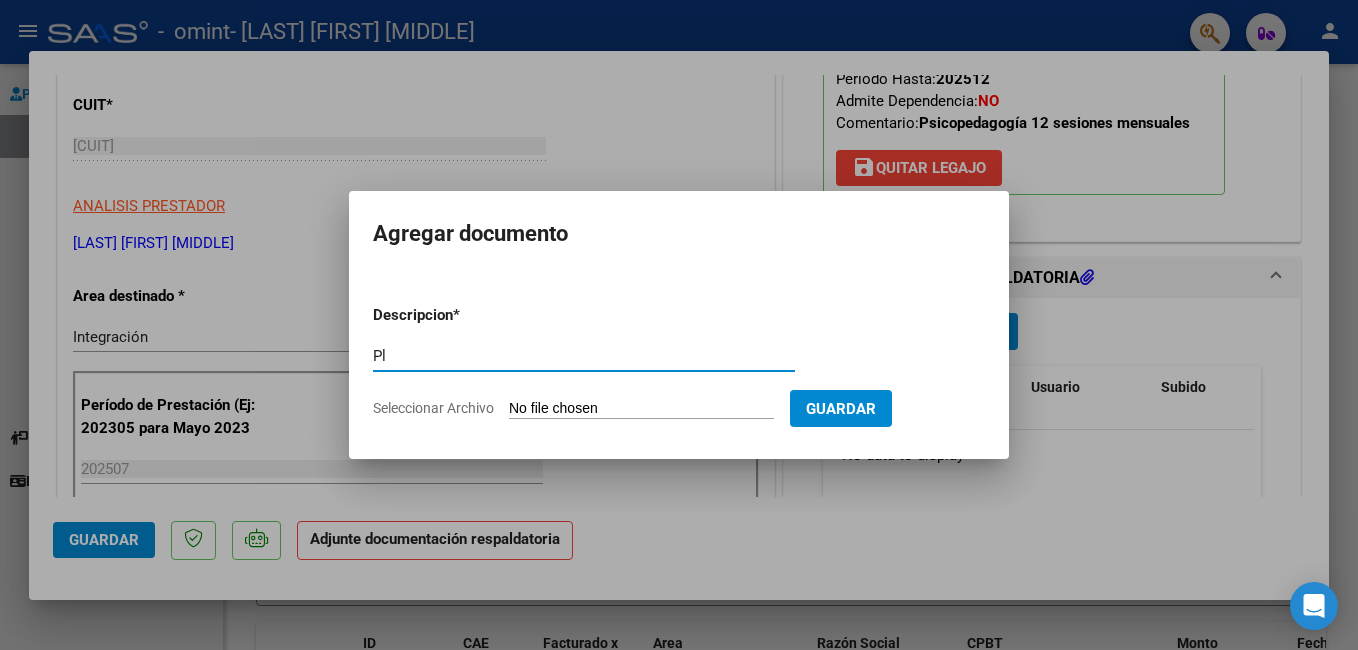 type on "Planilla de asistencia" 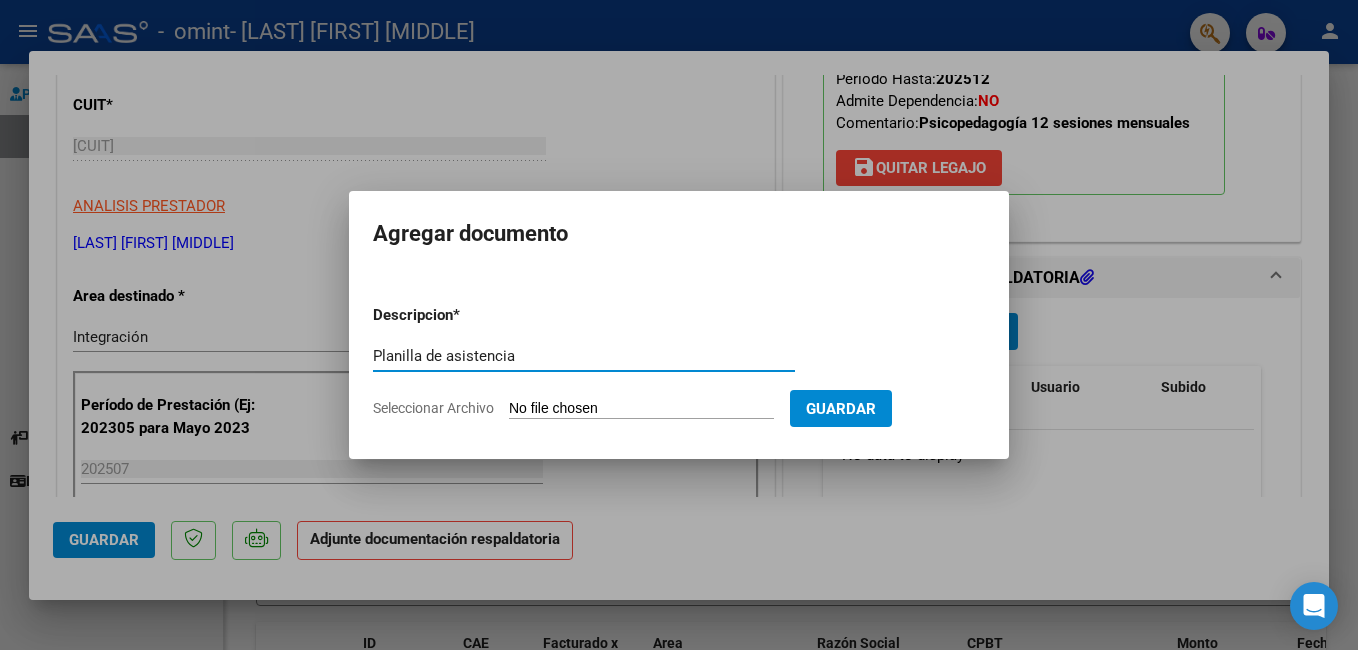 click on "Seleccionar Archivo" 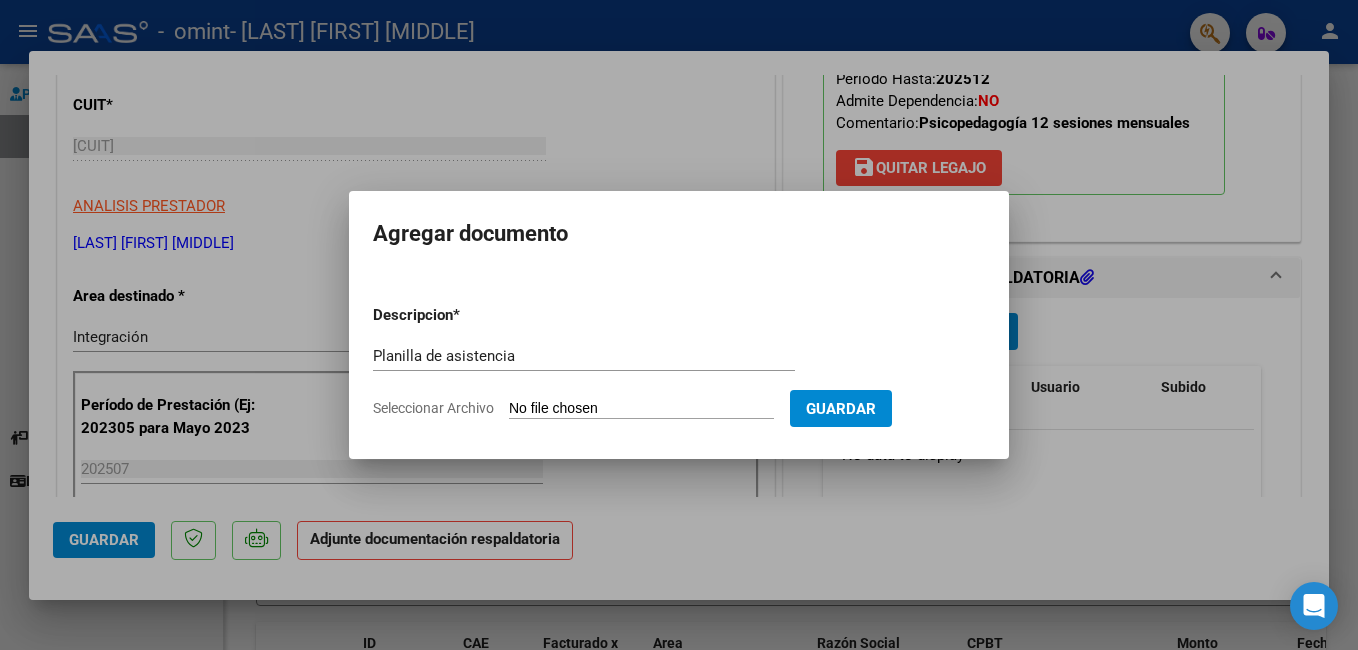 type on "C:\fakepath\[LAST], [FIRST]. Planilla Julio .pdf" 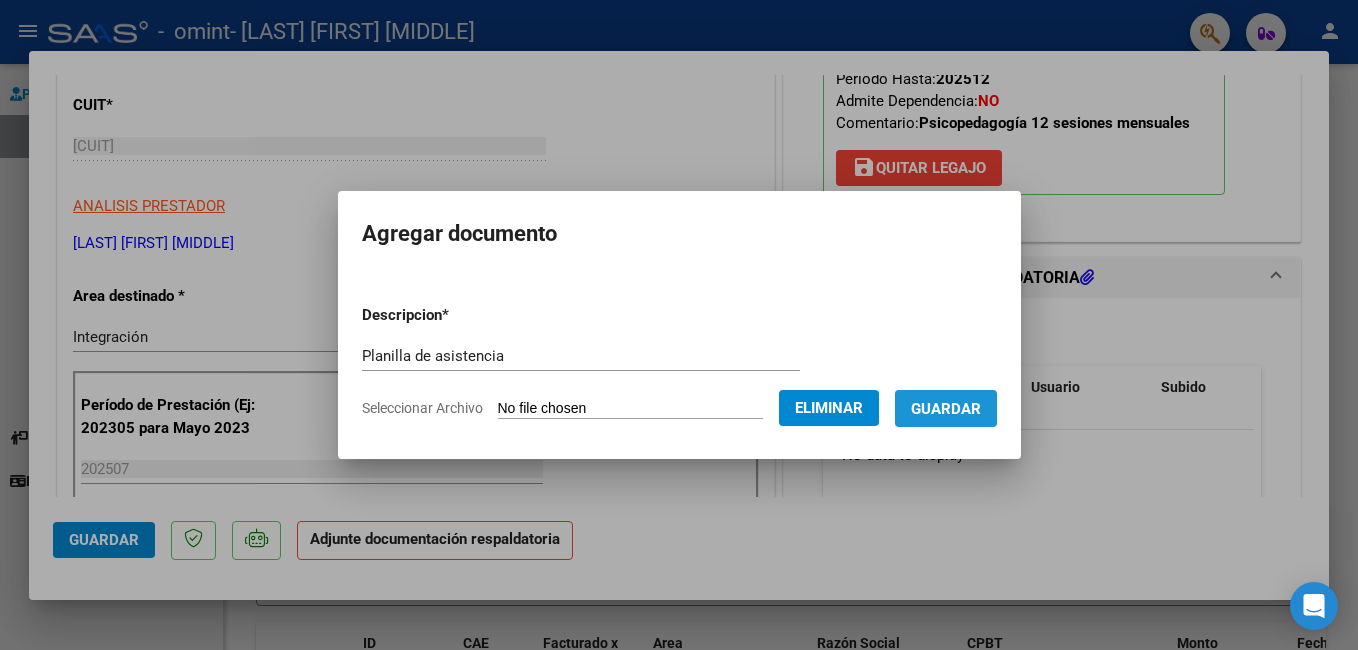 click on "Guardar" at bounding box center (946, 409) 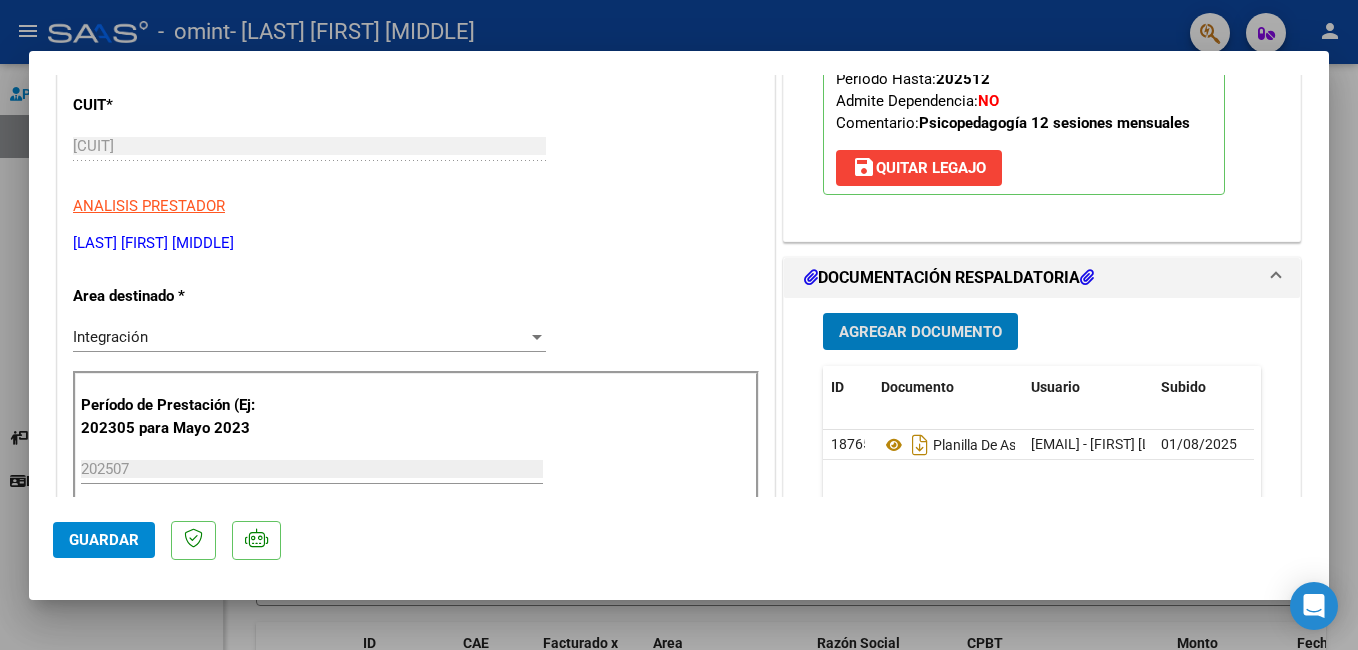 click on "Guardar" 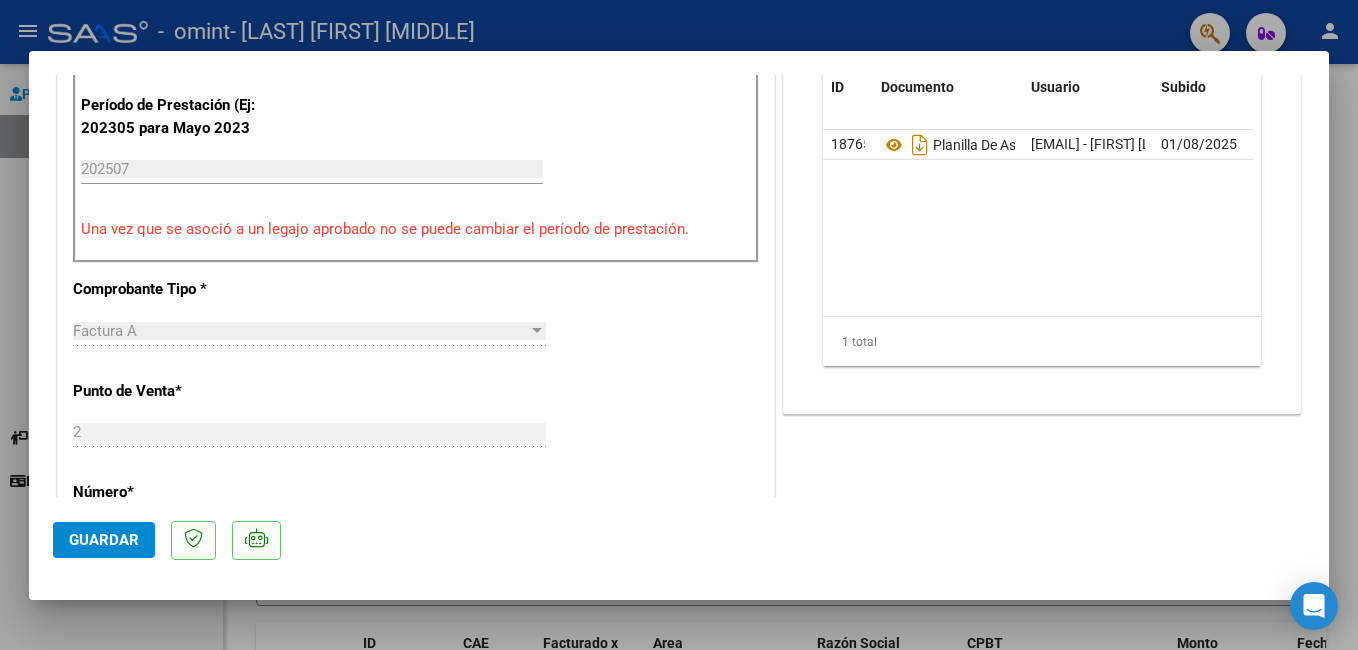 scroll, scrollTop: 1000, scrollLeft: 0, axis: vertical 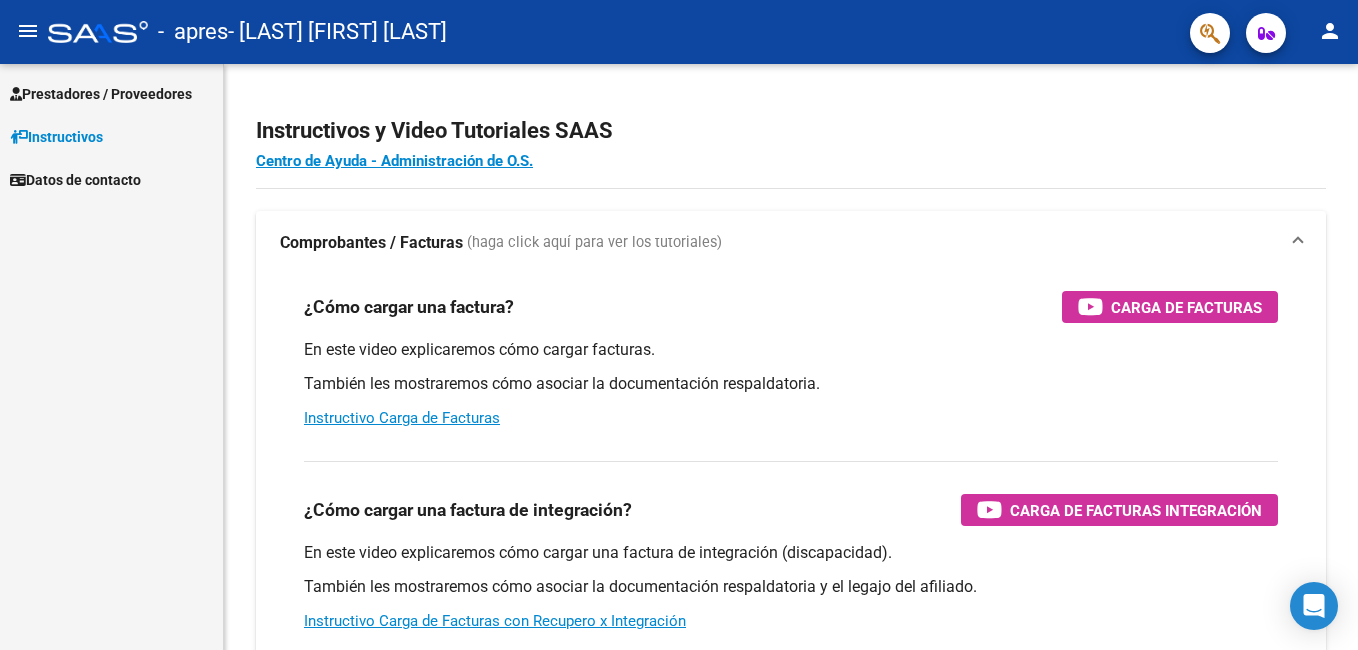 click on "Prestadores / Proveedores" at bounding box center (101, 94) 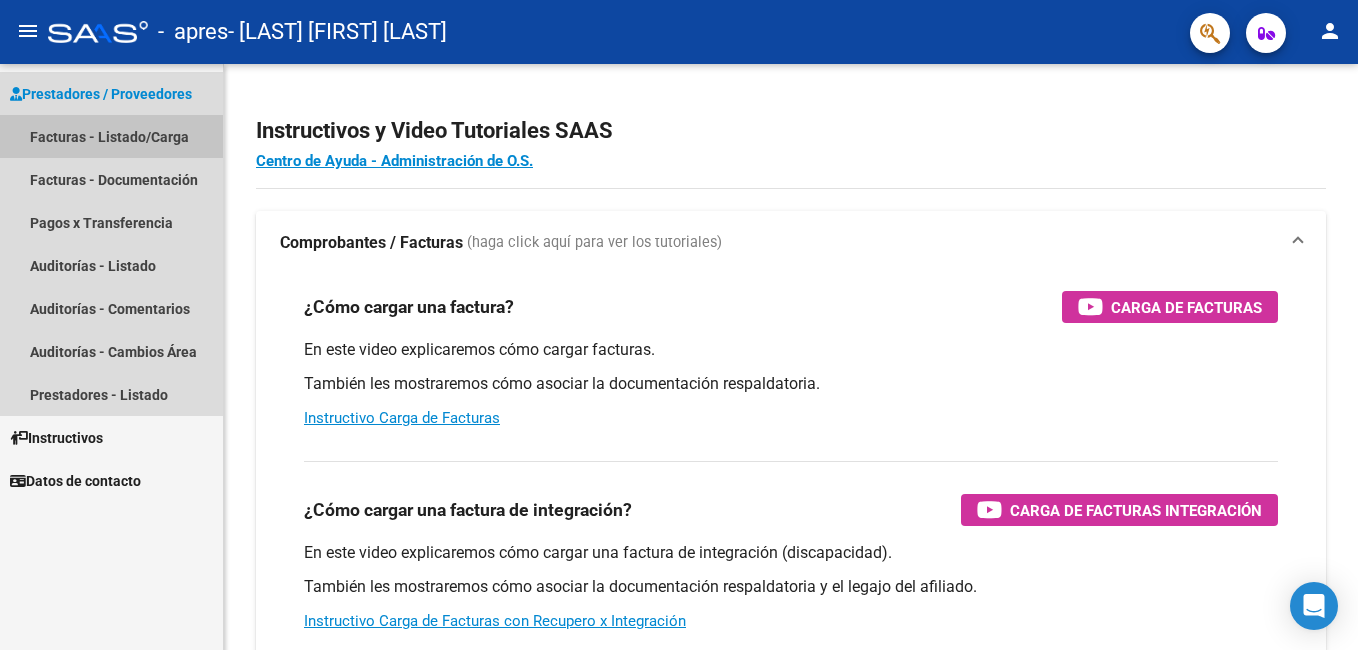 click on "Facturas - Listado/Carga" at bounding box center (111, 136) 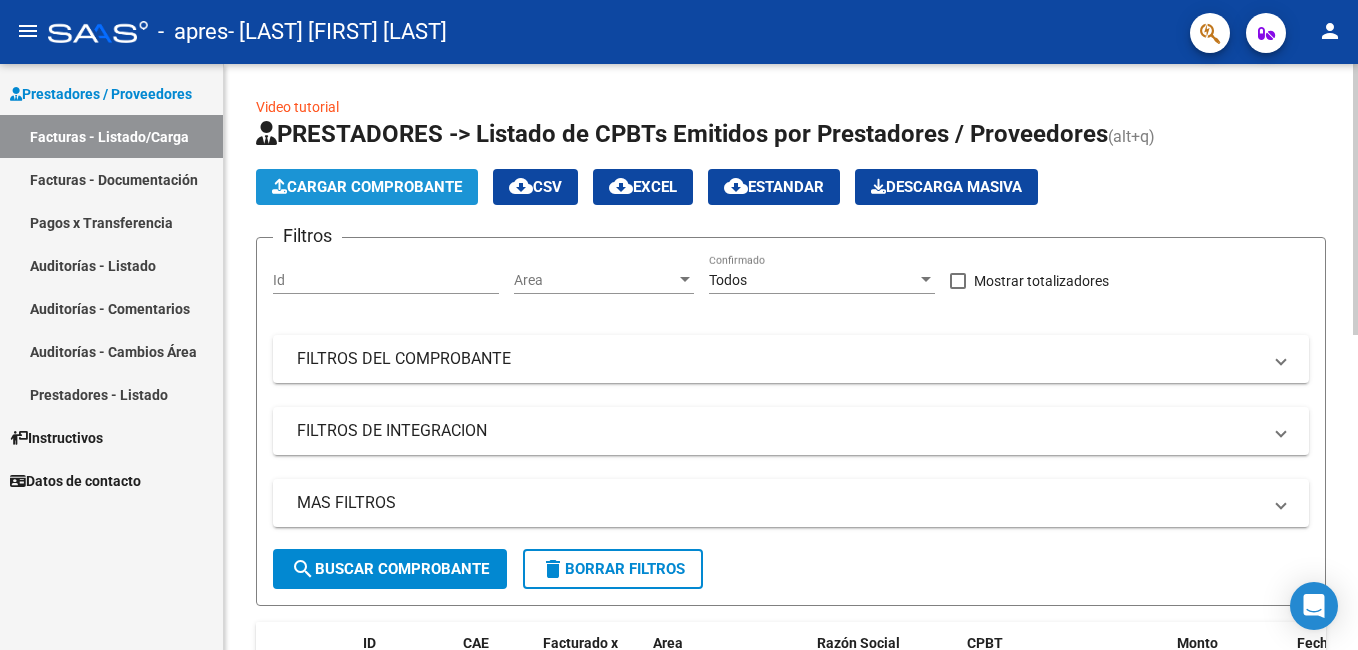 click on "Cargar Comprobante" 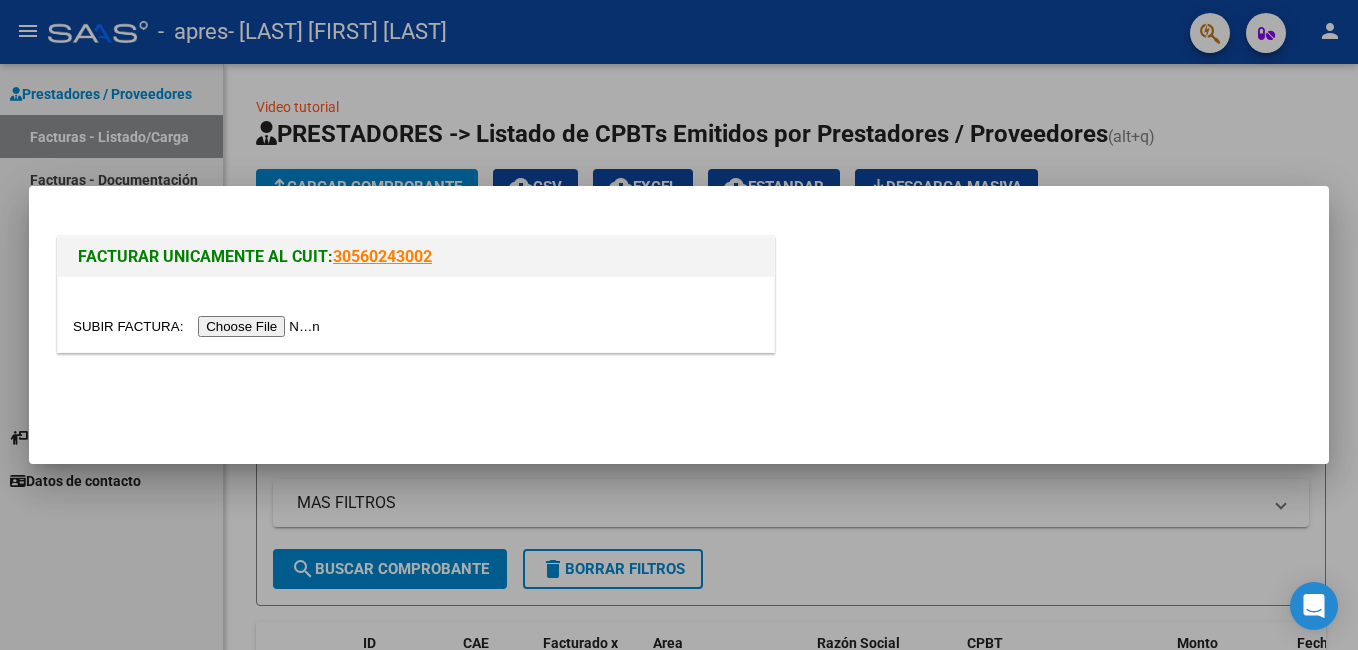 click at bounding box center [199, 326] 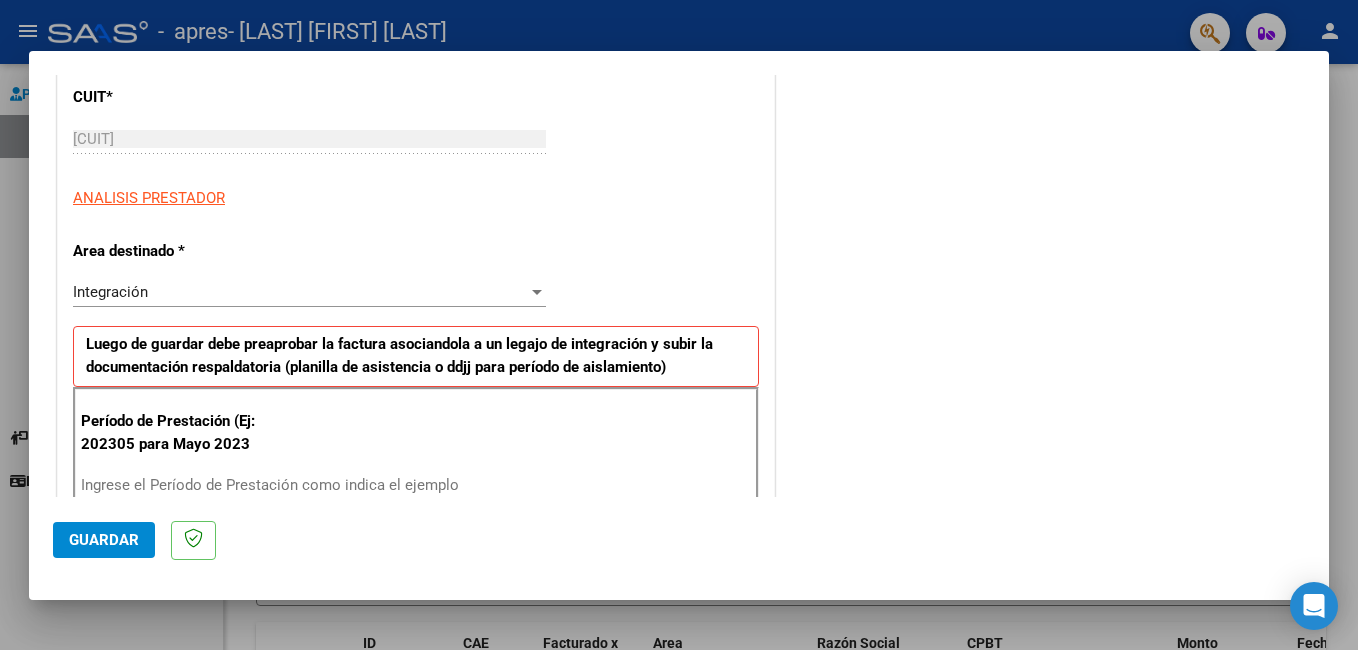 scroll, scrollTop: 300, scrollLeft: 0, axis: vertical 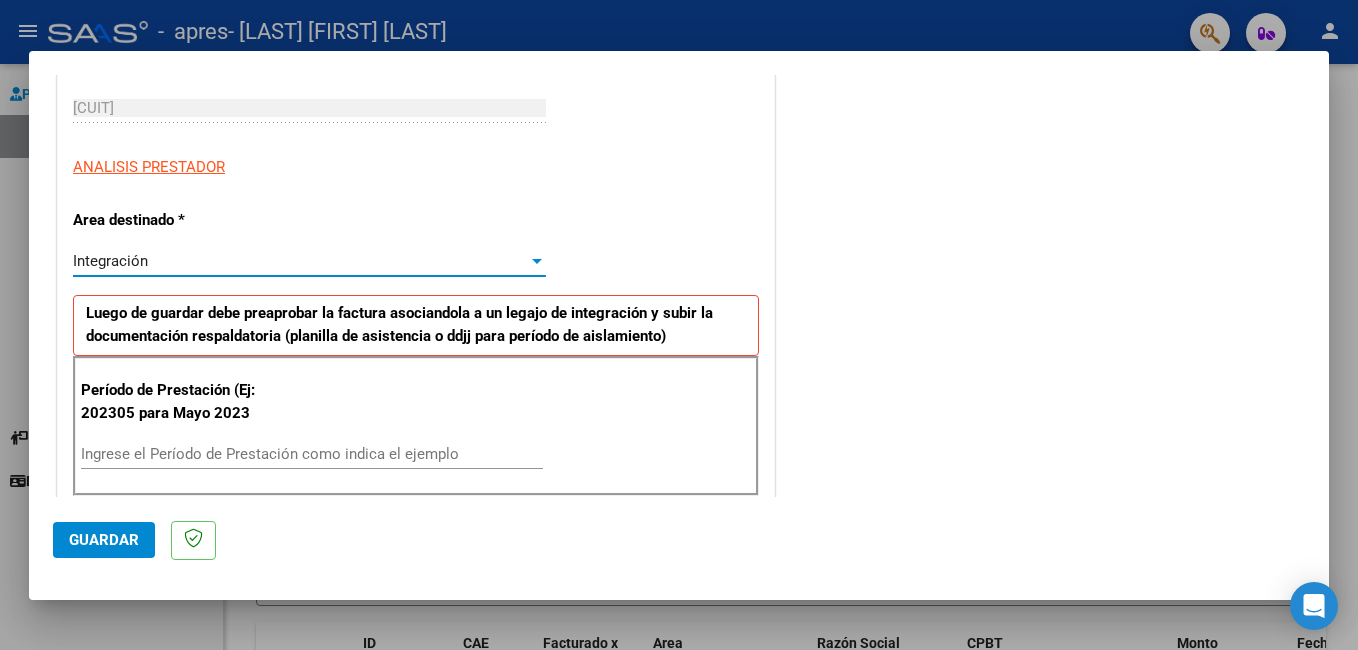 click at bounding box center (537, 261) 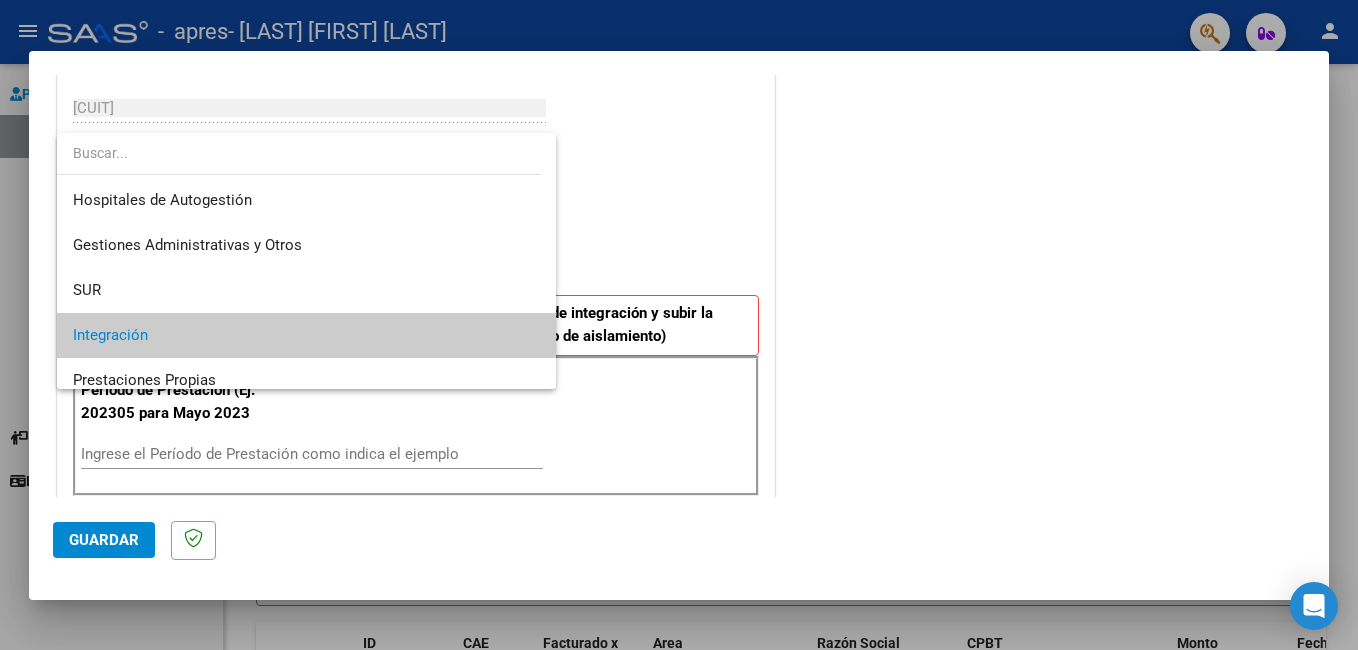 scroll, scrollTop: 75, scrollLeft: 0, axis: vertical 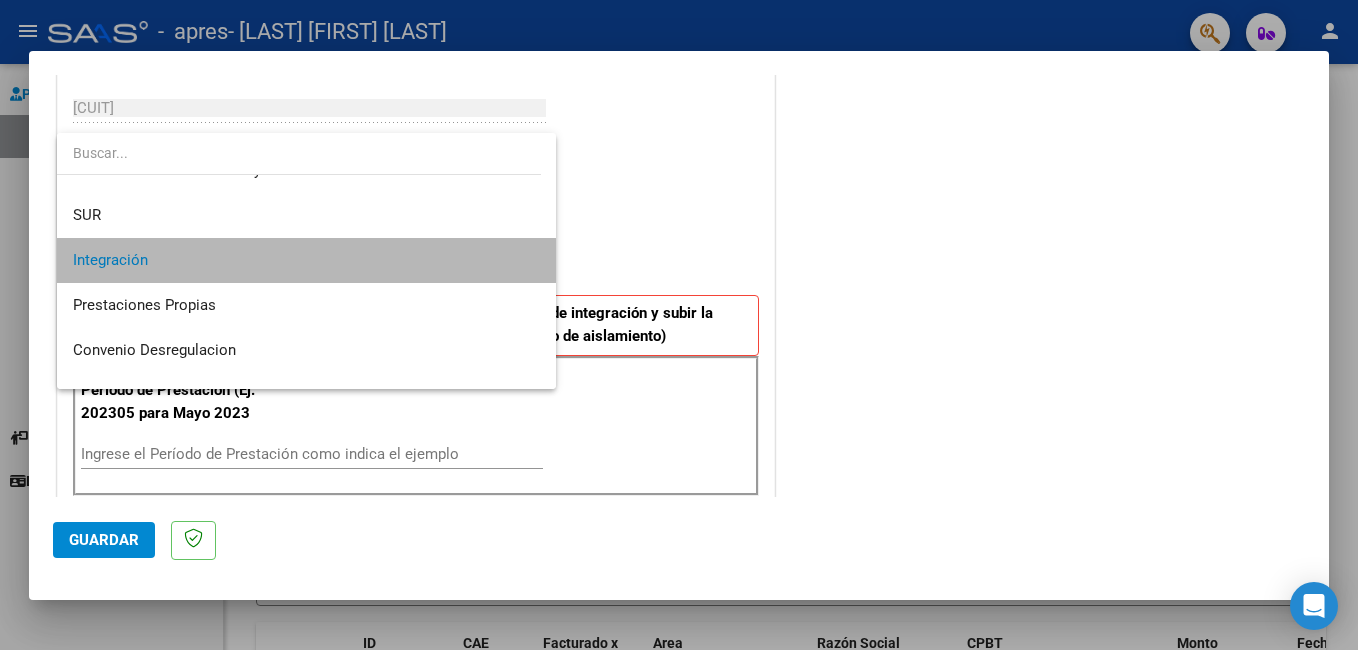click on "Integración" at bounding box center [306, 260] 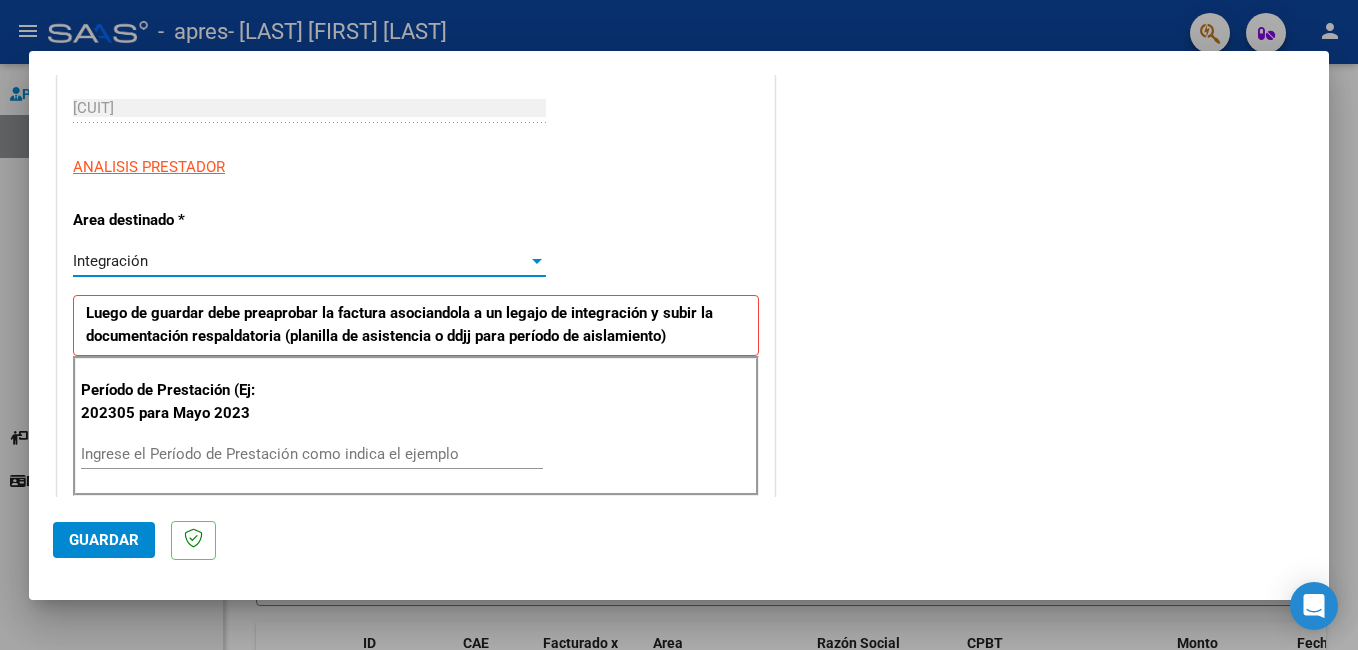 click on "Ingrese el Período de Prestación como indica el ejemplo" at bounding box center [312, 454] 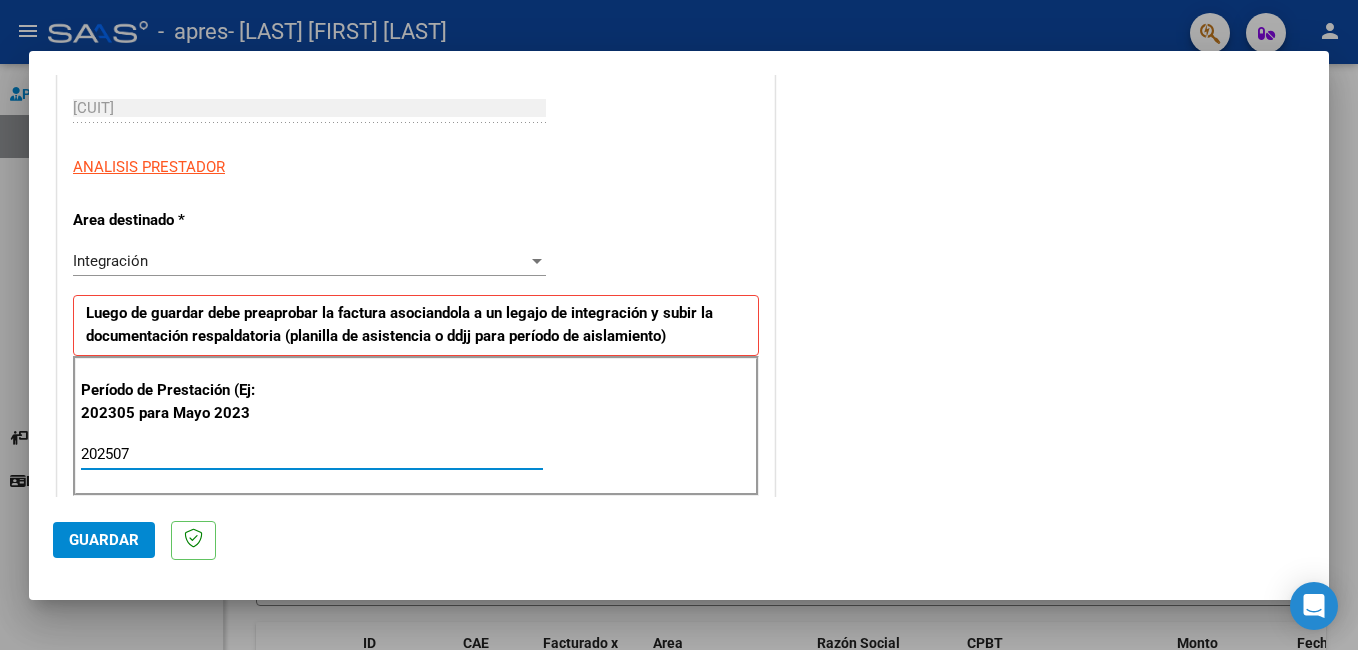type on "202507" 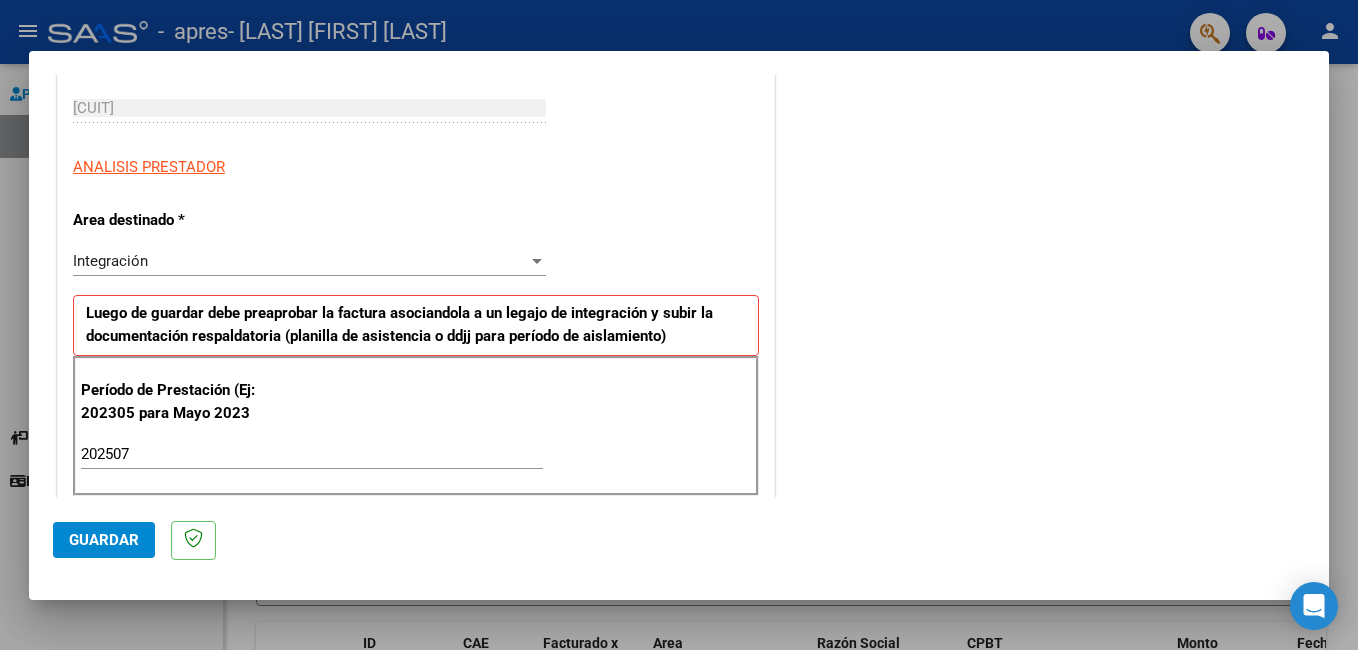 click on "Período de Prestación (Ej: 202305 para Mayo 2023    202507 Ingrese el Período de Prestación como indica el ejemplo" at bounding box center [416, 426] 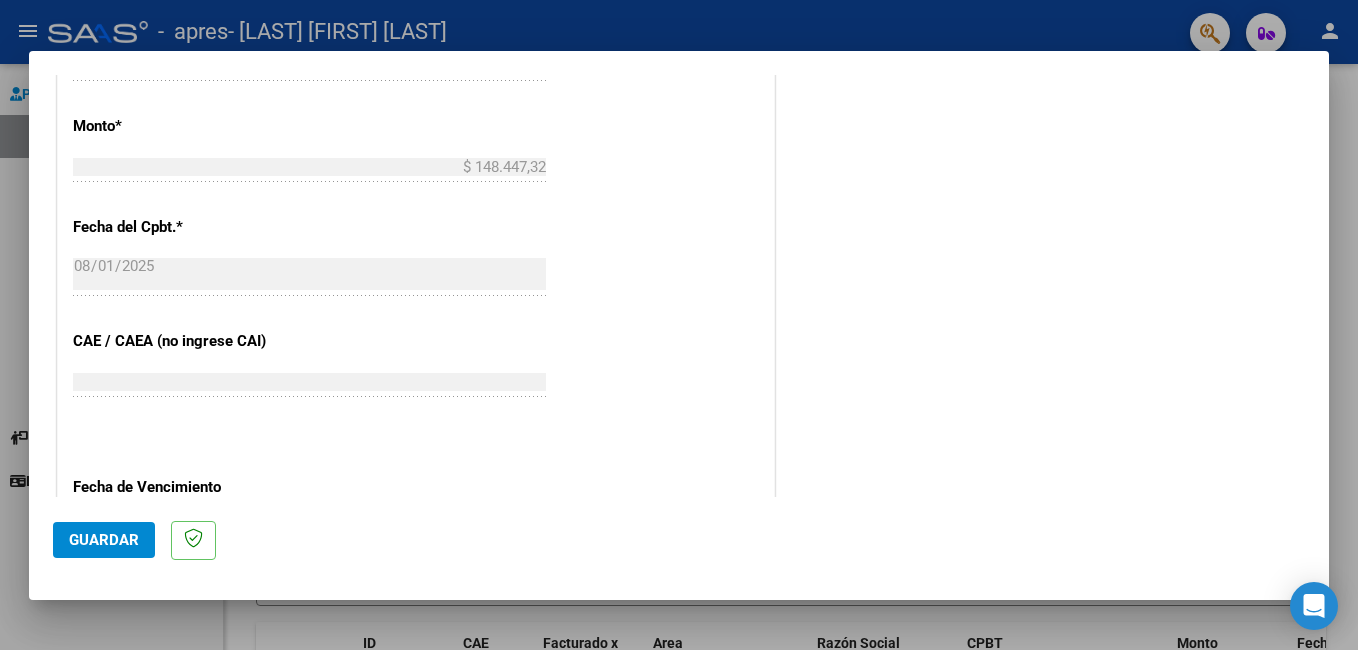 scroll, scrollTop: 1100, scrollLeft: 0, axis: vertical 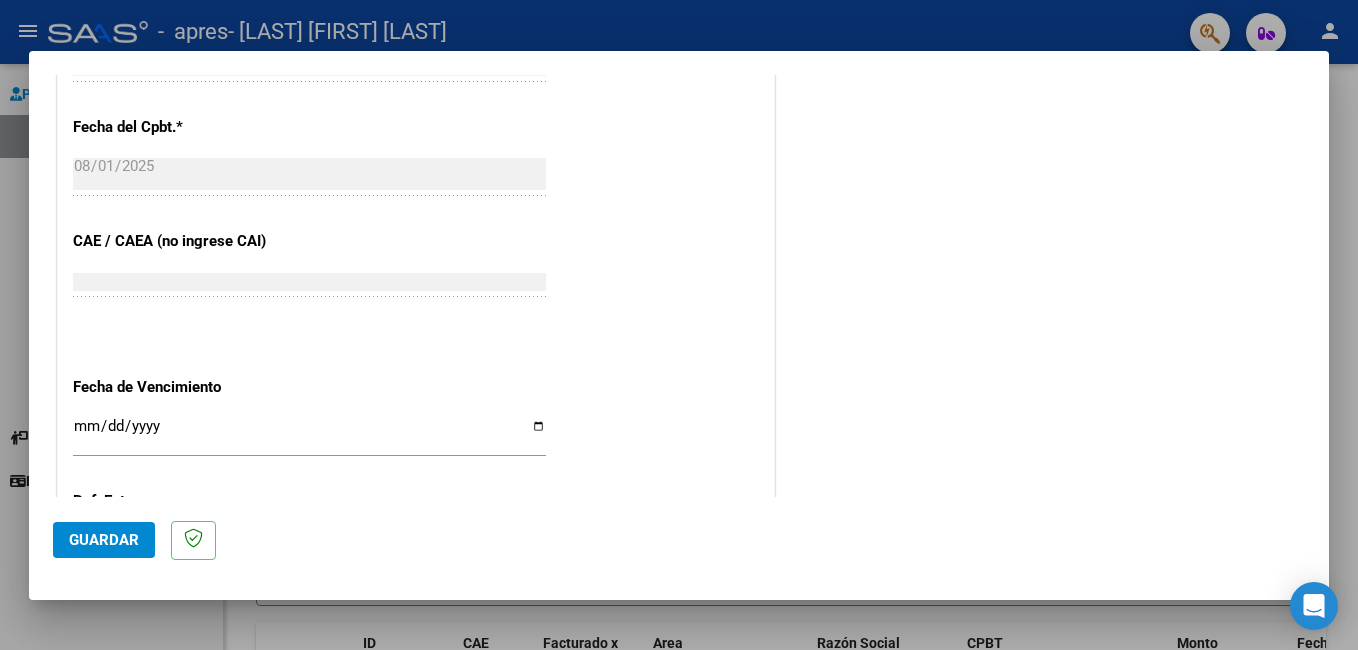 click on "Ingresar la fecha" at bounding box center [309, 434] 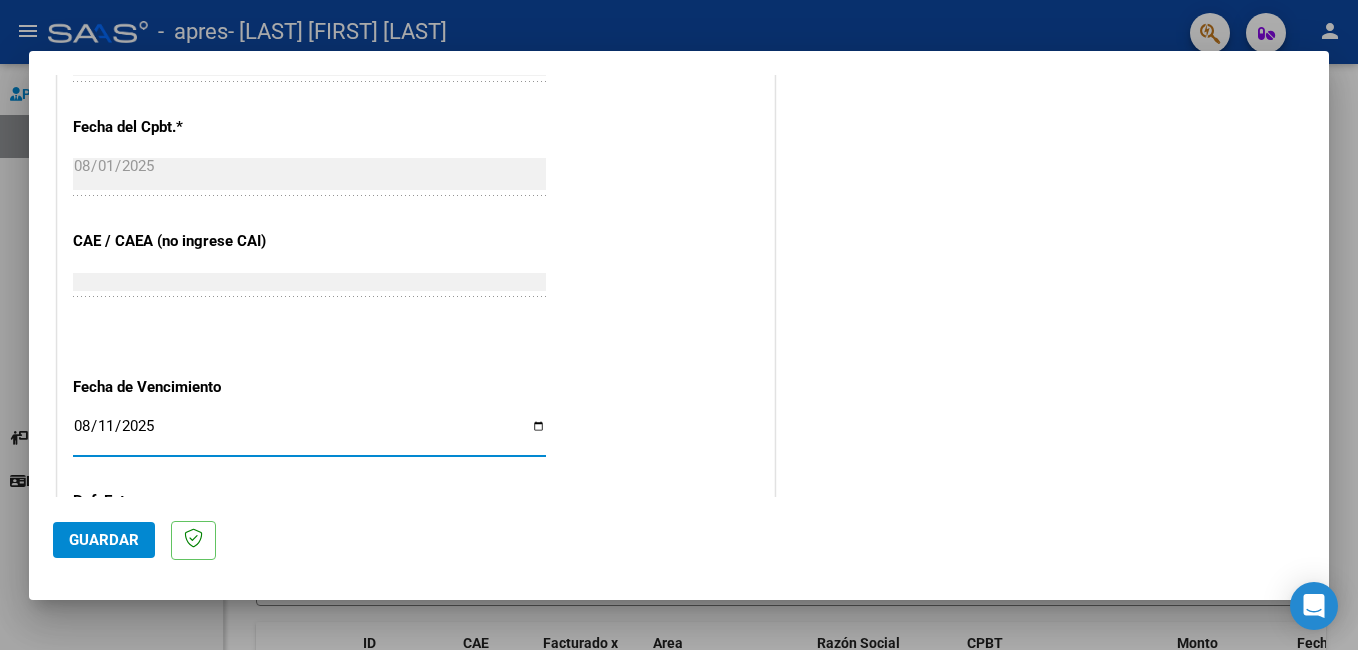 type on "2025-08-11" 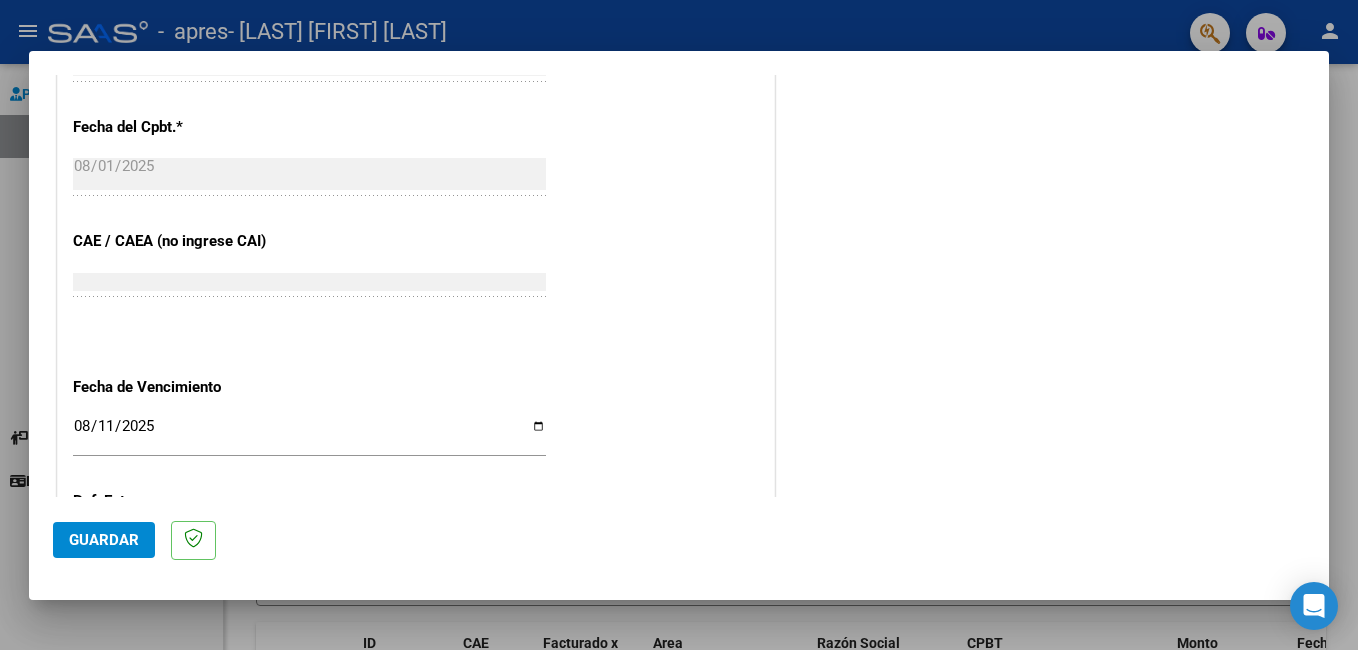 click on "CUIT  *   27-33338064-7 Ingresar CUIT  ANALISIS PRESTADOR  Area destinado * Integración Seleccionar Area Luego de guardar debe preaprobar la factura asociandola a un legajo de integración y subir la documentación respaldatoria (planilla de asistencia o ddjj para período de aislamiento)  Período de Prestación (Ej: 202305 para Mayo 2023    202507 Ingrese el Período de Prestación como indica el ejemplo   Comprobante Tipo * Factura A Seleccionar Tipo Punto de Venta  *   2 Ingresar el Nro.  Número  *   266 Ingresar el Nro.  Monto  *   $ 148.447,32 Ingresar el monto  Fecha del Cpbt.  *   2025-08-01 Ingresar la fecha  CAE / CAEA (no ingrese CAI)    75307781826169 Ingresar el CAE o CAEA (no ingrese CAI)  Fecha de Vencimiento    2025-08-11 Ingresar la fecha  Ref. Externa    Ingresar la ref.  N° Liquidación    Ingresar el N° Liquidación" at bounding box center [416, -42] 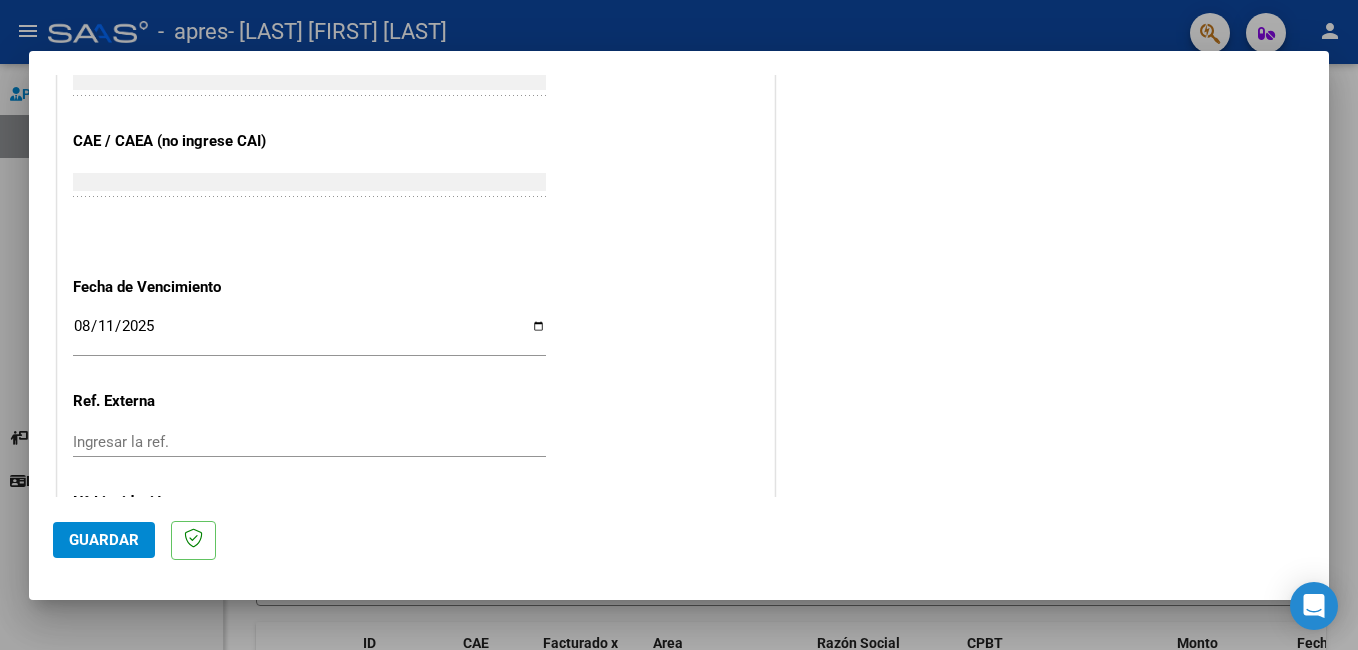 scroll, scrollTop: 1300, scrollLeft: 0, axis: vertical 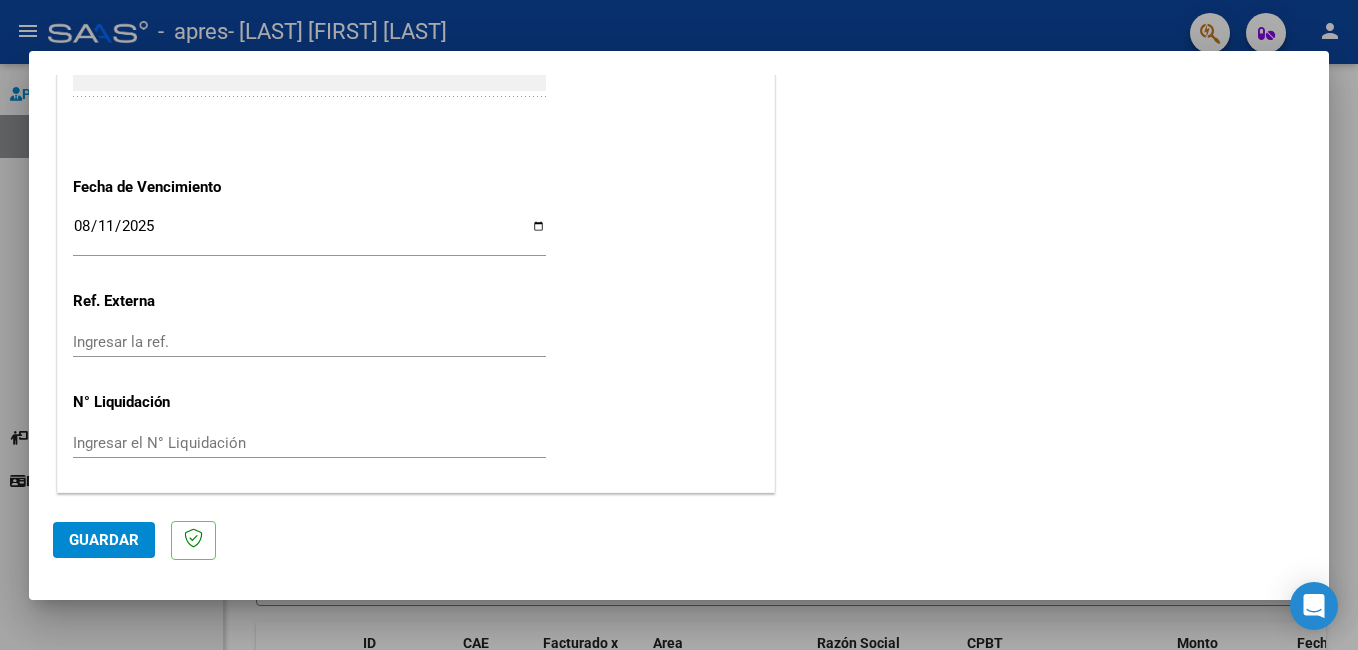 click on "Guardar" 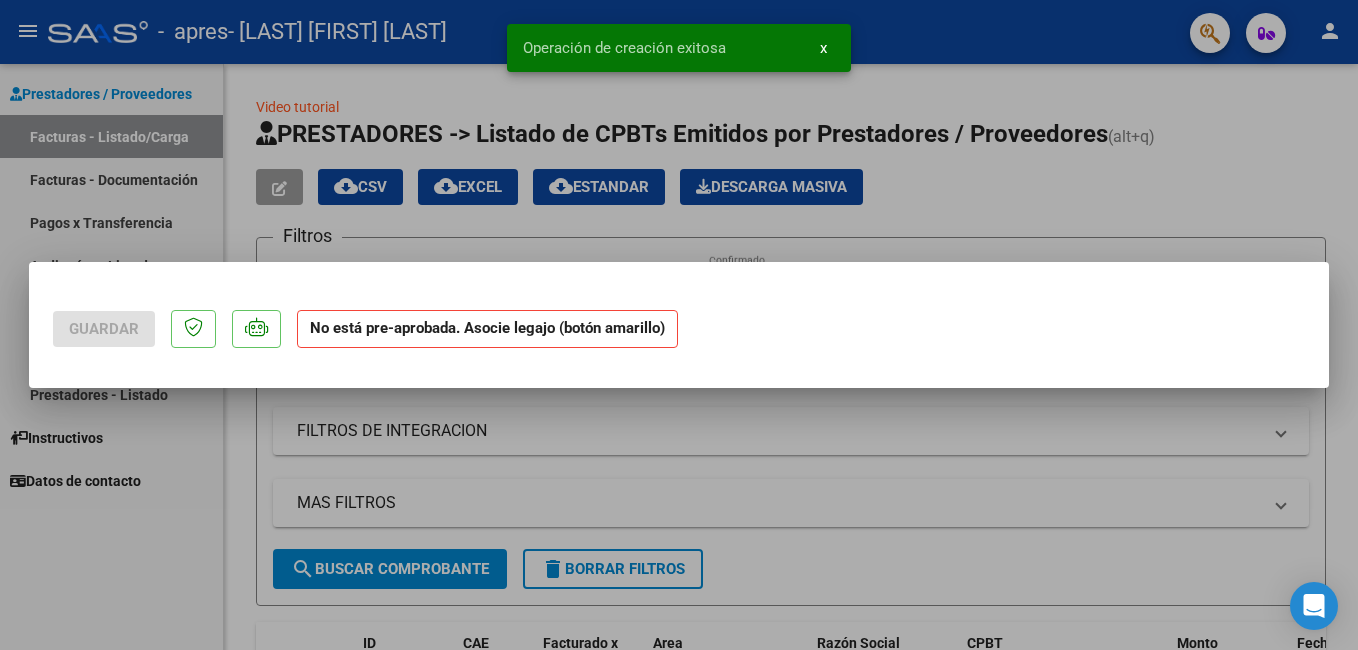 scroll, scrollTop: 0, scrollLeft: 0, axis: both 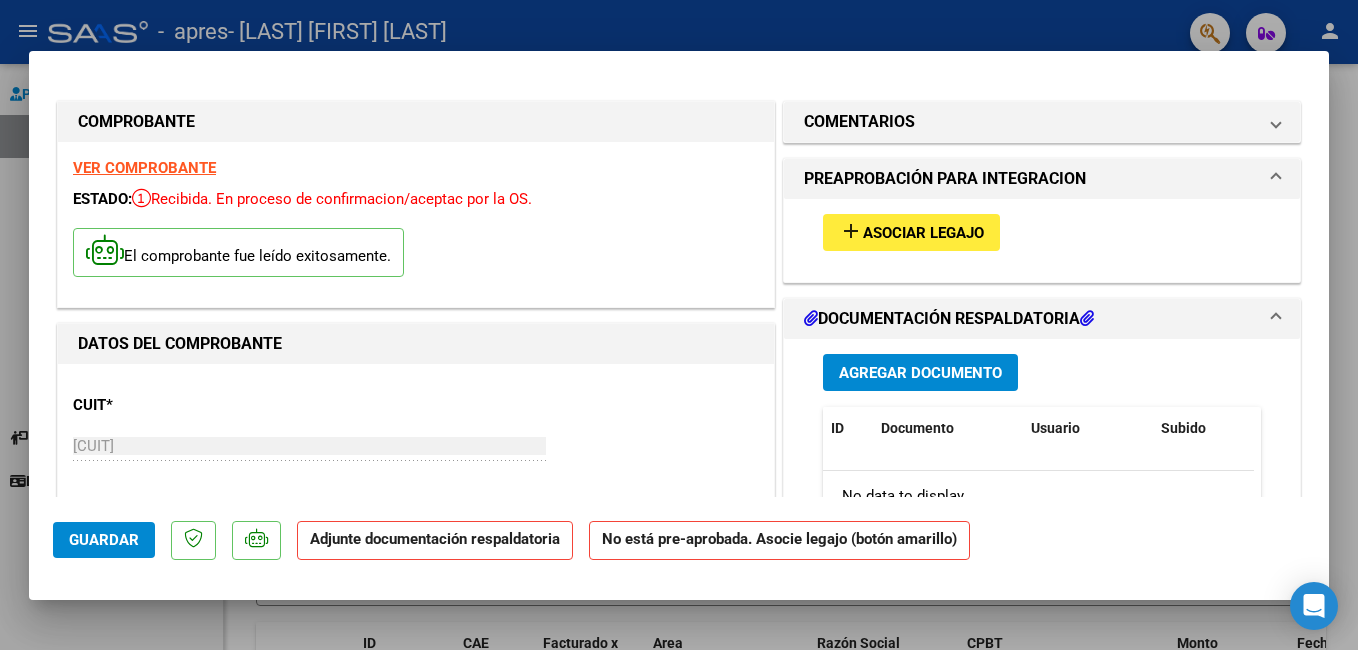 click on "Asociar Legajo" at bounding box center (923, 233) 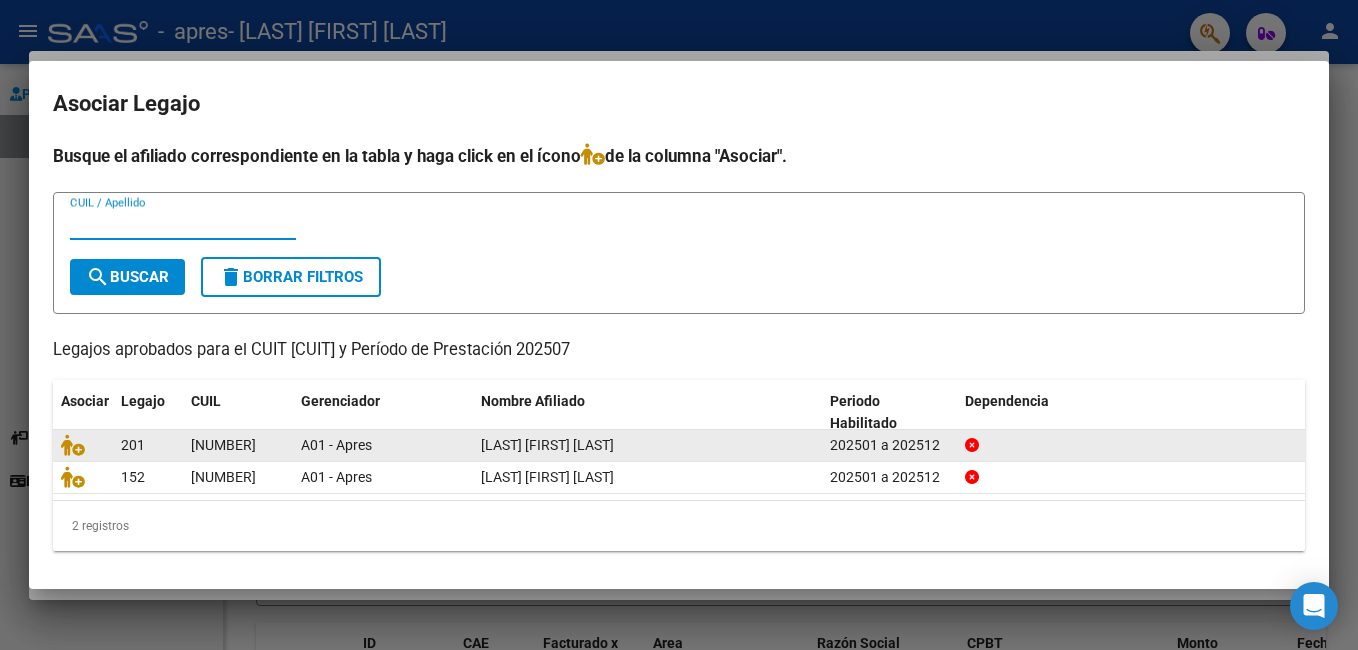 click on "A01 - Apres" 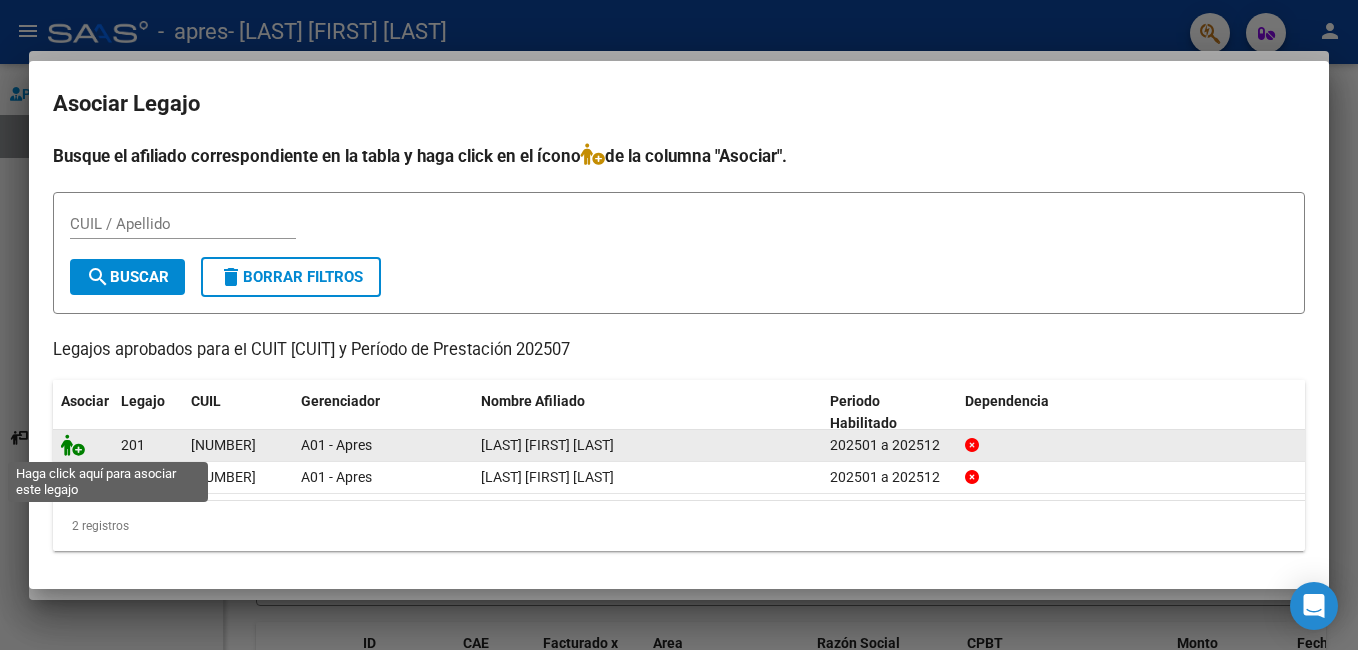 click 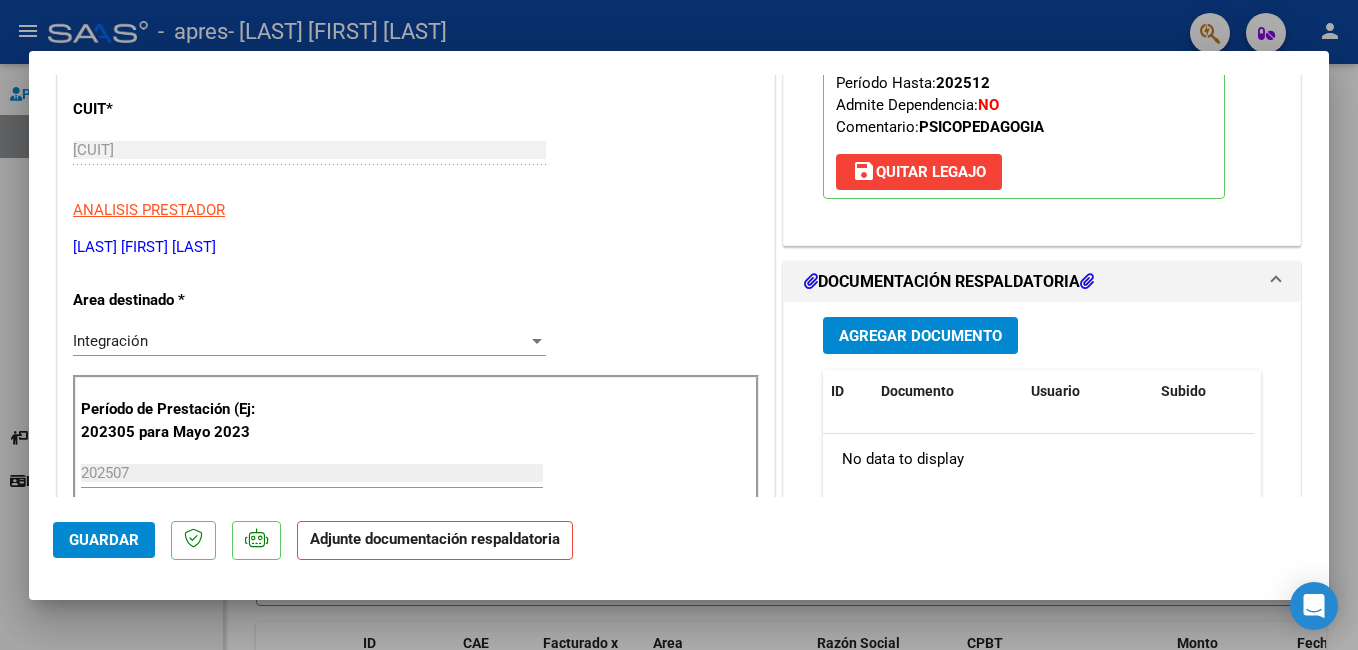 scroll, scrollTop: 300, scrollLeft: 0, axis: vertical 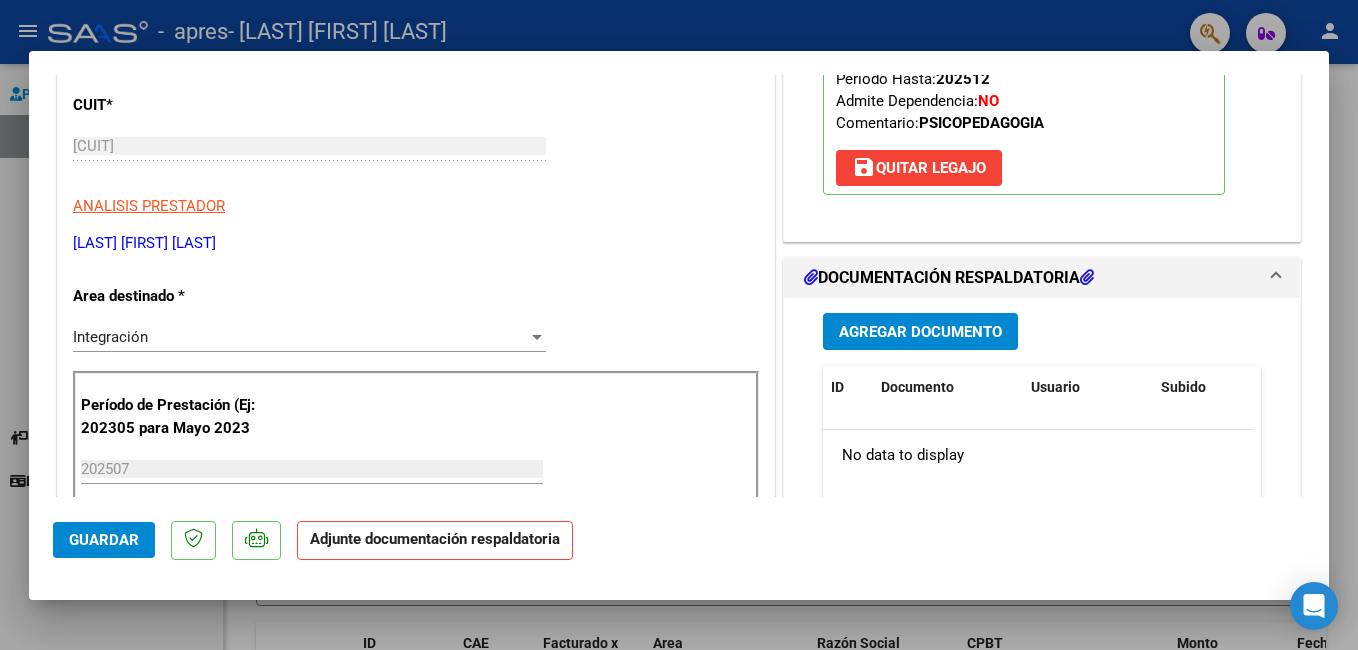 click on "Agregar Documento" at bounding box center (920, 332) 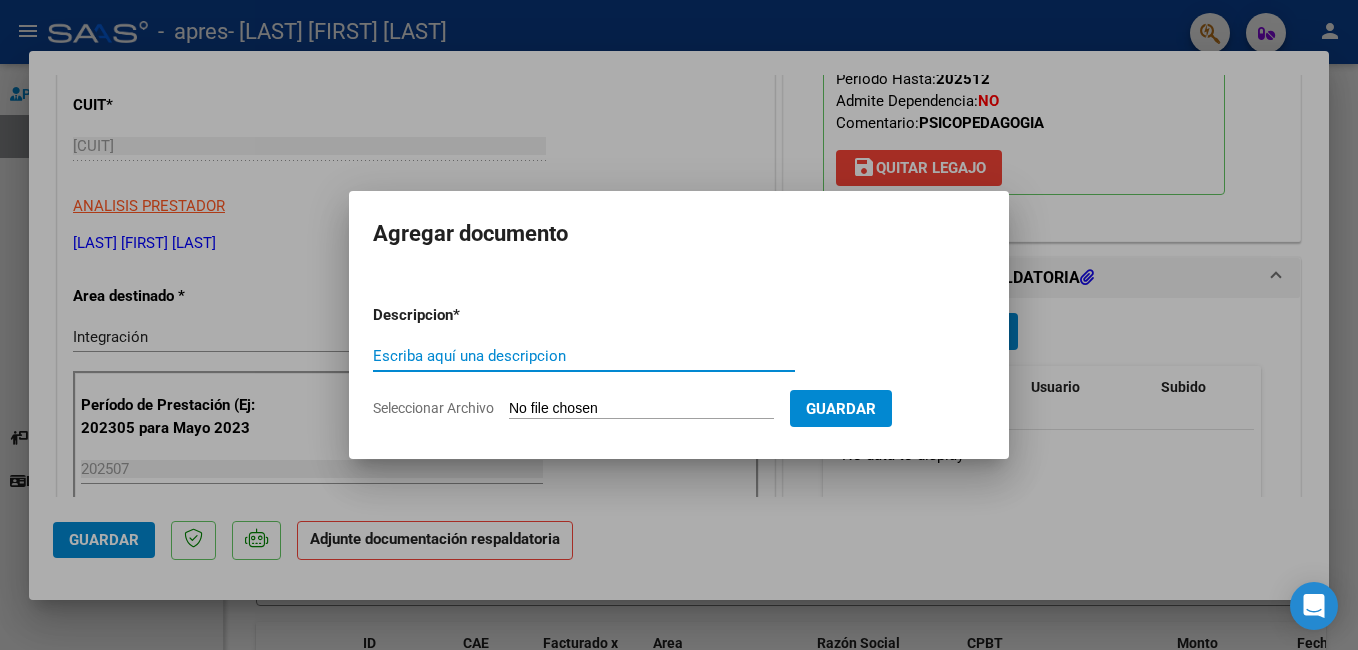 click on "Escriba aquí una descripcion" at bounding box center (584, 356) 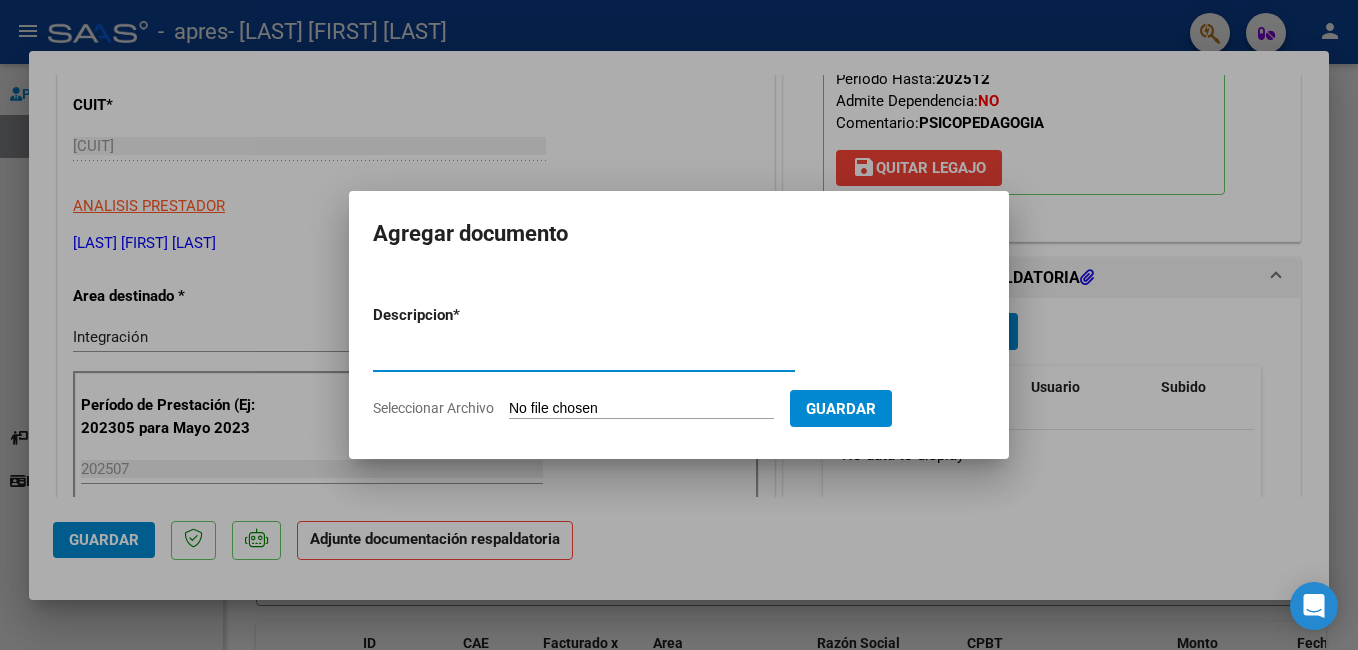 type on "Planilla de asistencia" 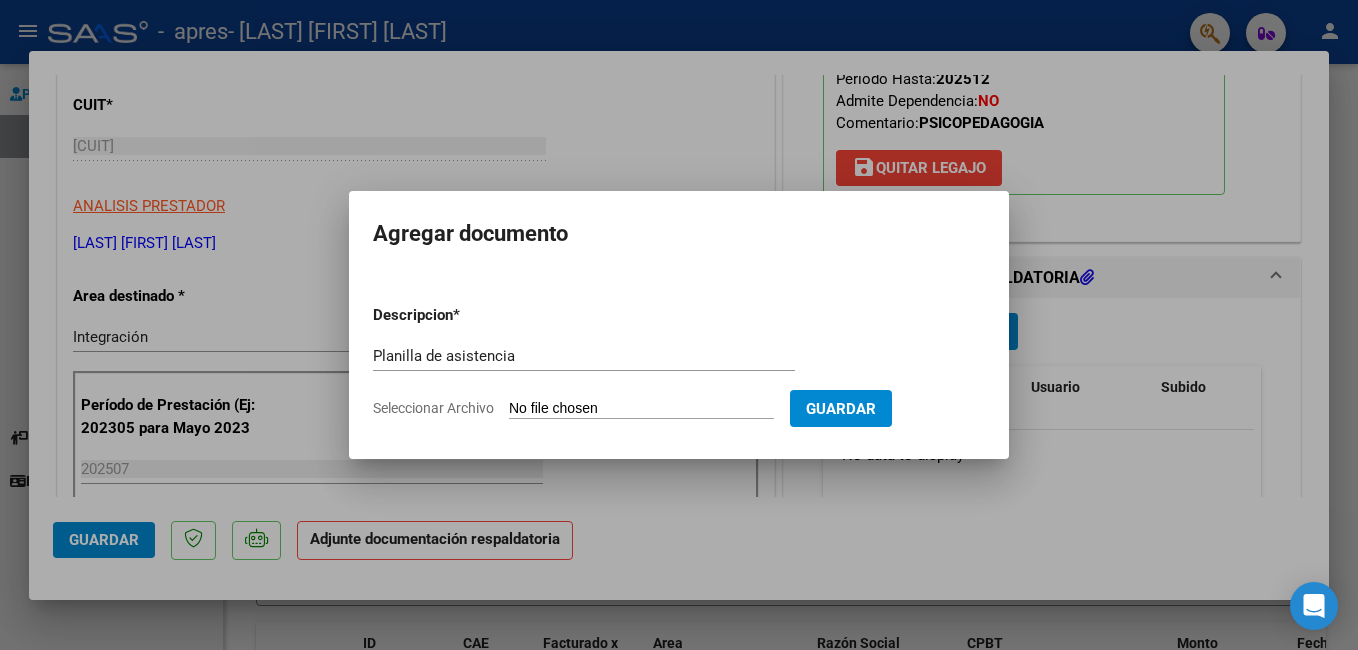 click on "Agregar documento Descripcion  *   Planilla de asistencia Escriba aquí una descripcion  Seleccionar Archivo Guardar" at bounding box center (679, 325) 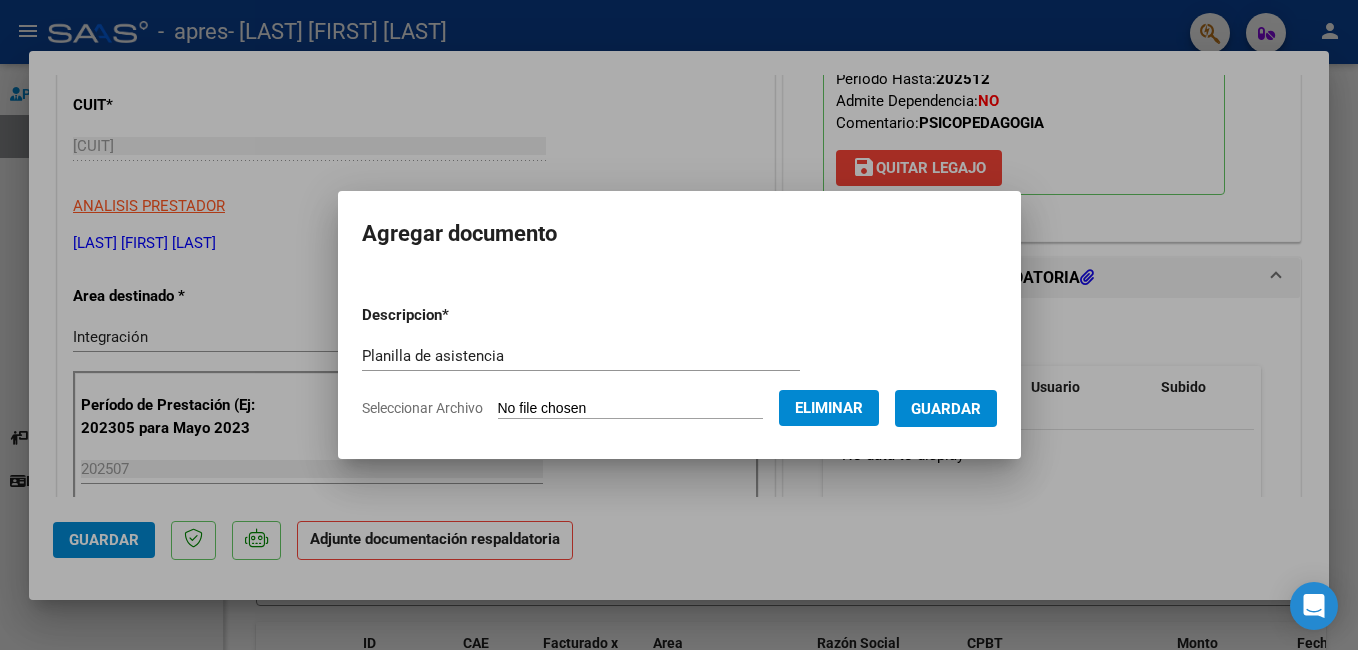 click on "Guardar" at bounding box center (946, 409) 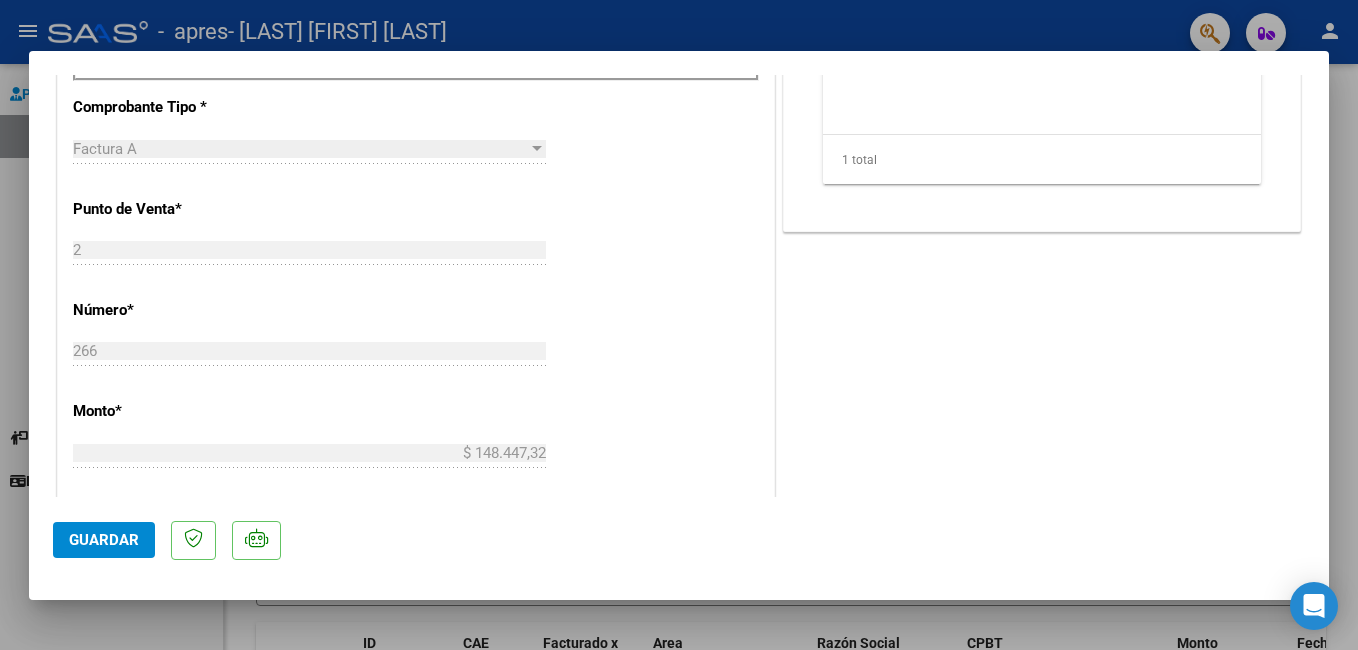 scroll, scrollTop: 800, scrollLeft: 0, axis: vertical 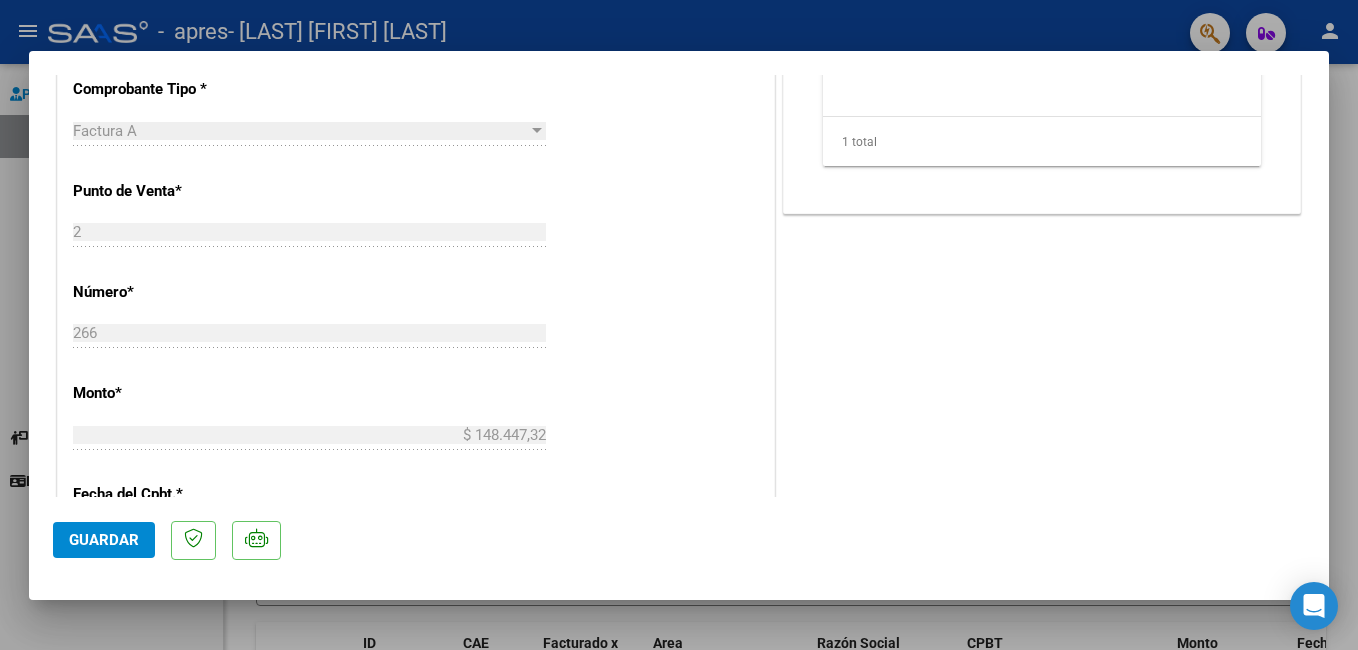 click on "Guardar" 